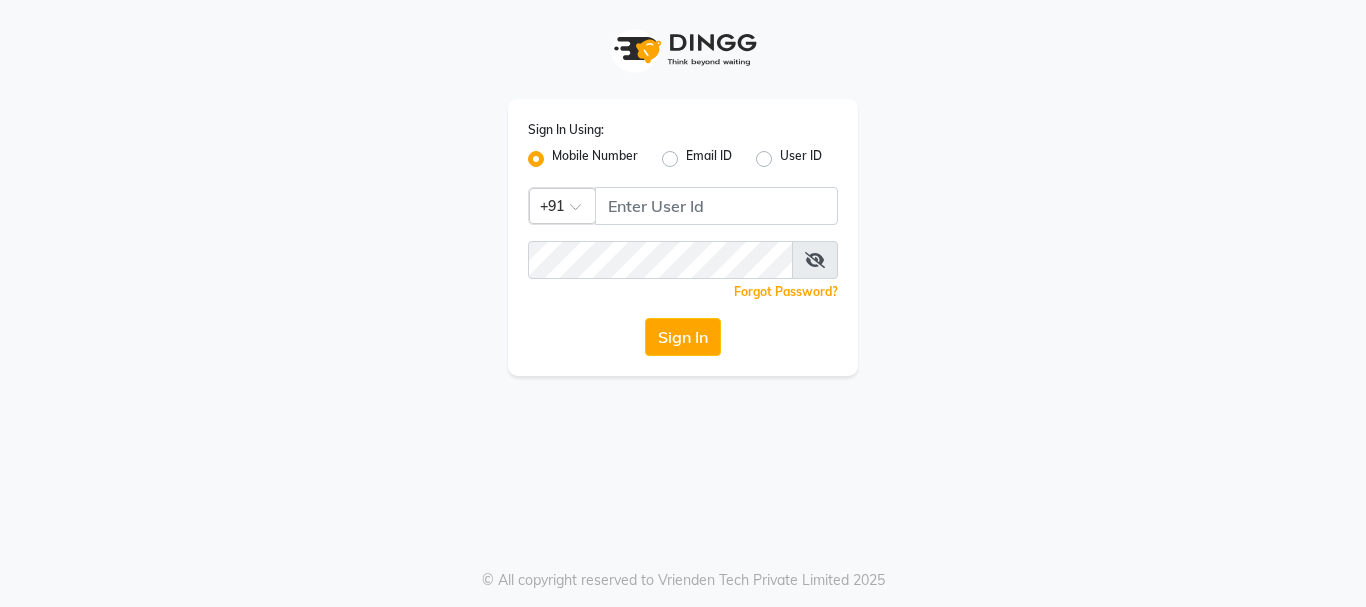 scroll, scrollTop: 0, scrollLeft: 0, axis: both 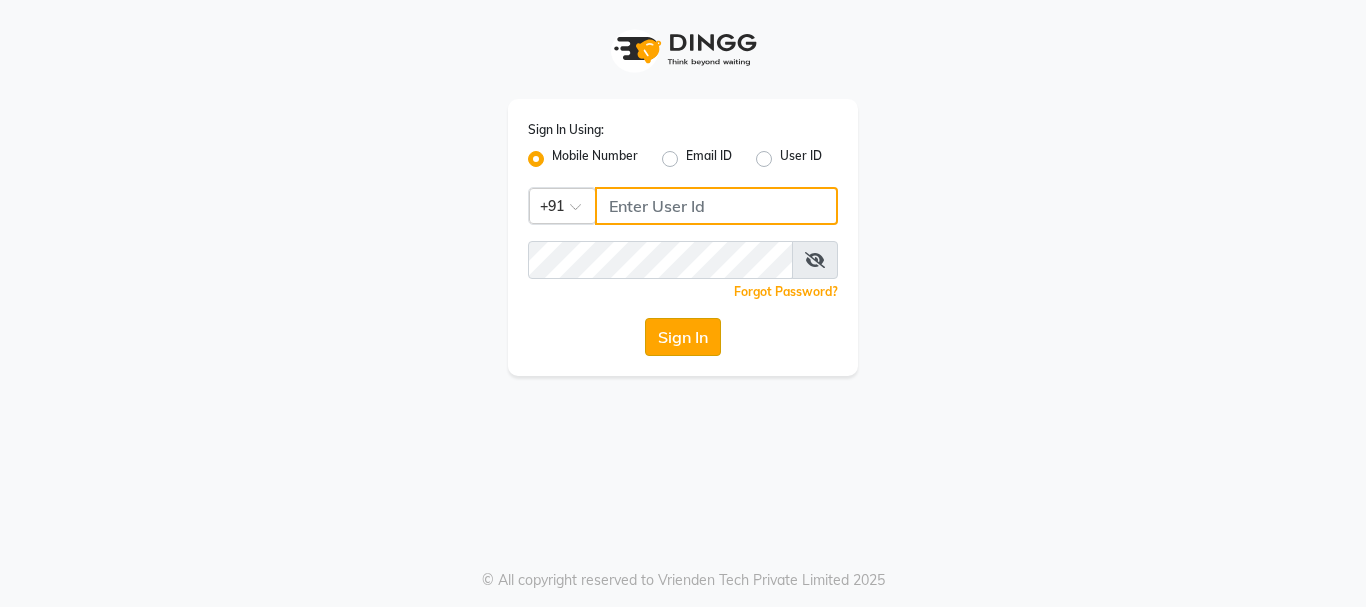 type on "[PHONE]" 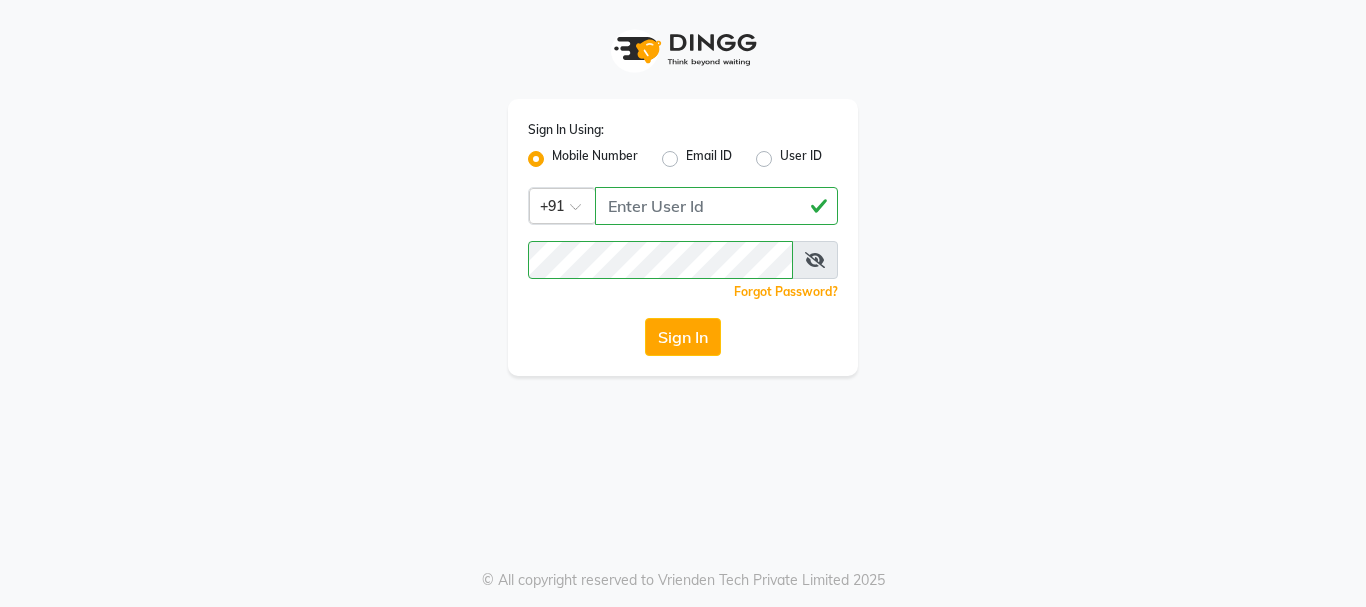 drag, startPoint x: 689, startPoint y: 336, endPoint x: 689, endPoint y: 347, distance: 11 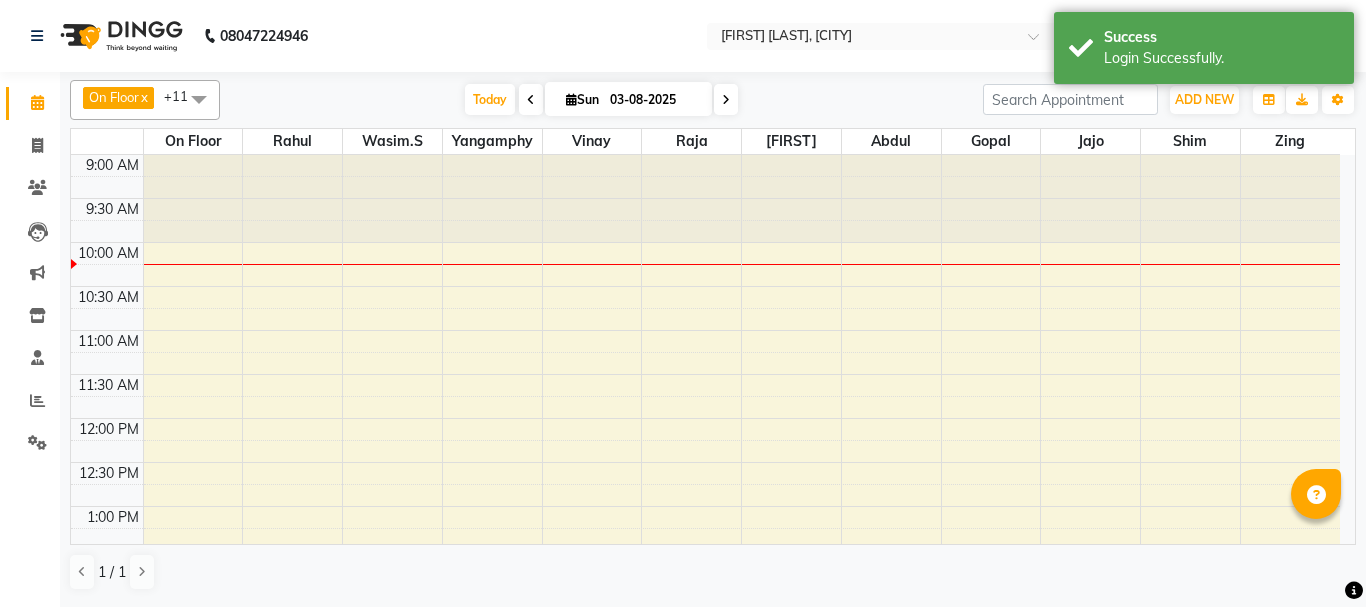 scroll, scrollTop: 0, scrollLeft: 0, axis: both 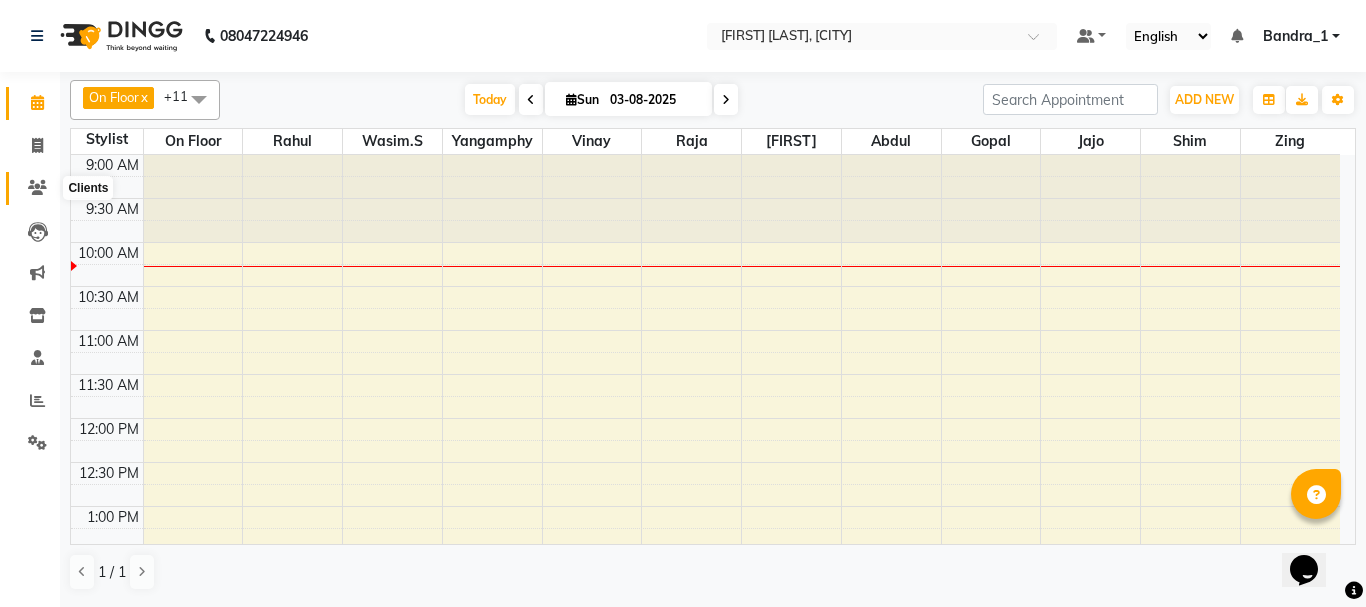 click 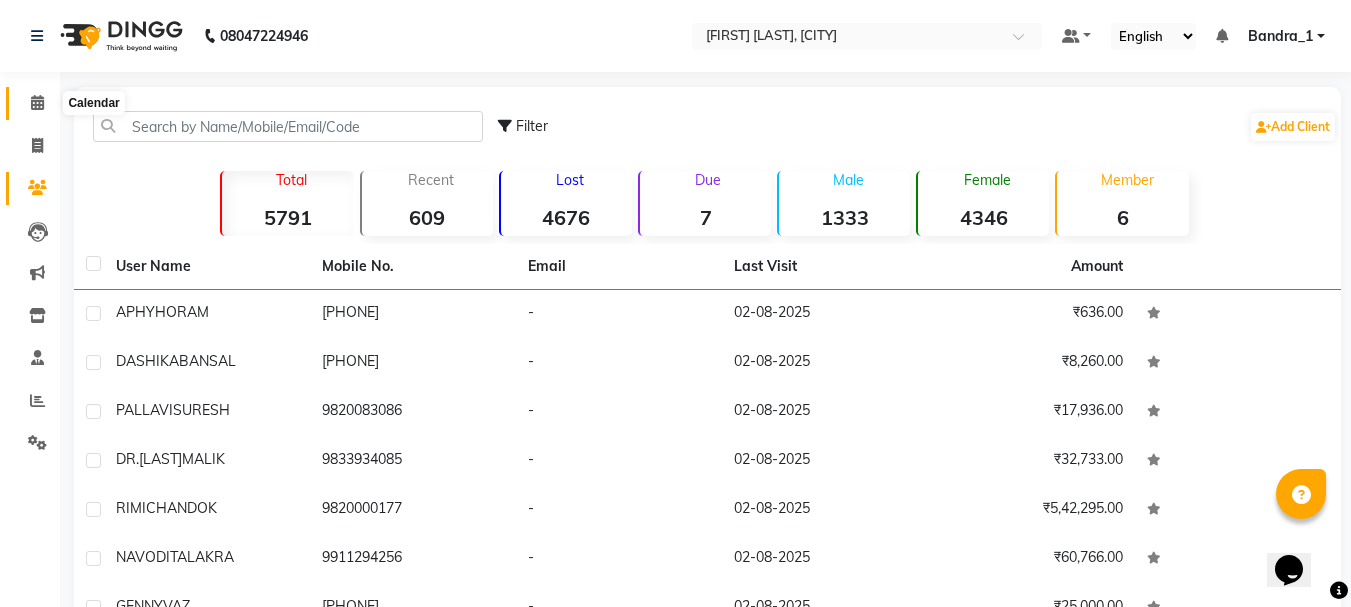 click 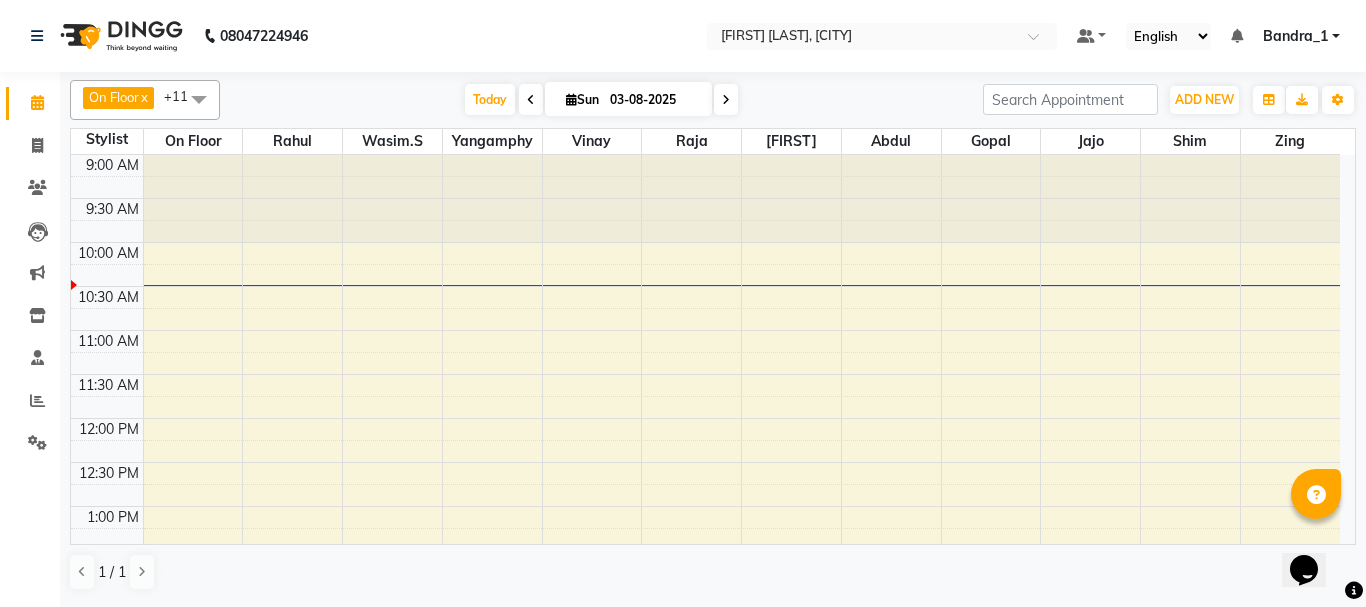 click at bounding box center (199, 99) 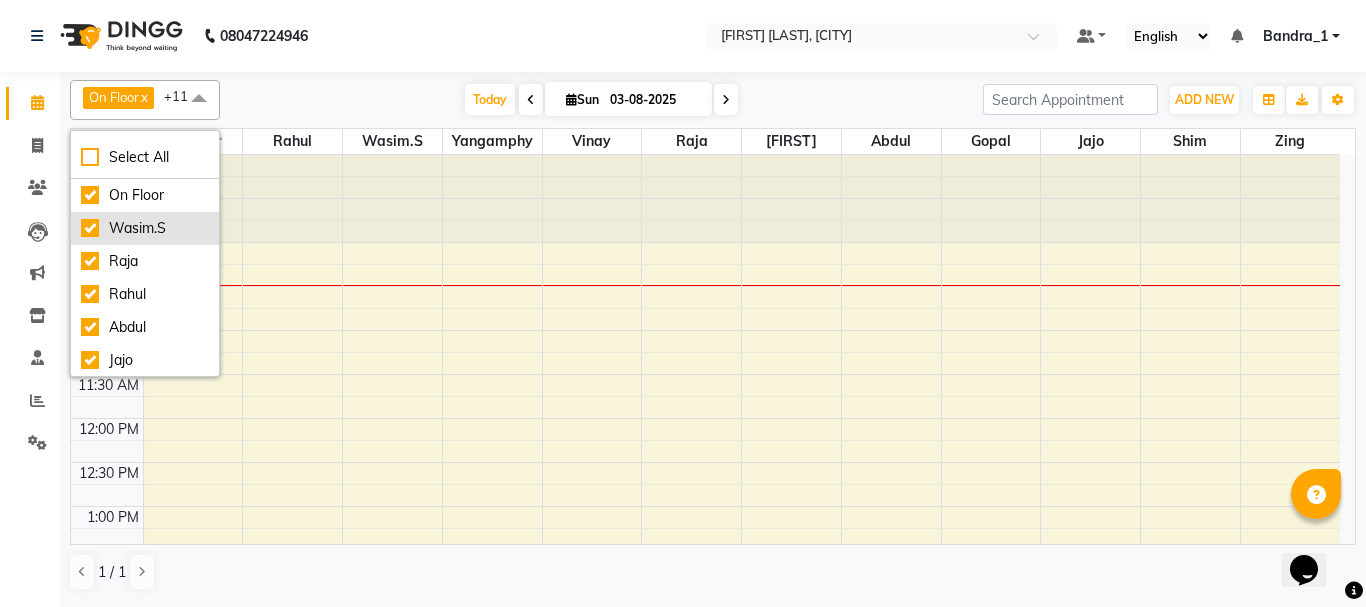 click on "Wasim.S" at bounding box center (145, 228) 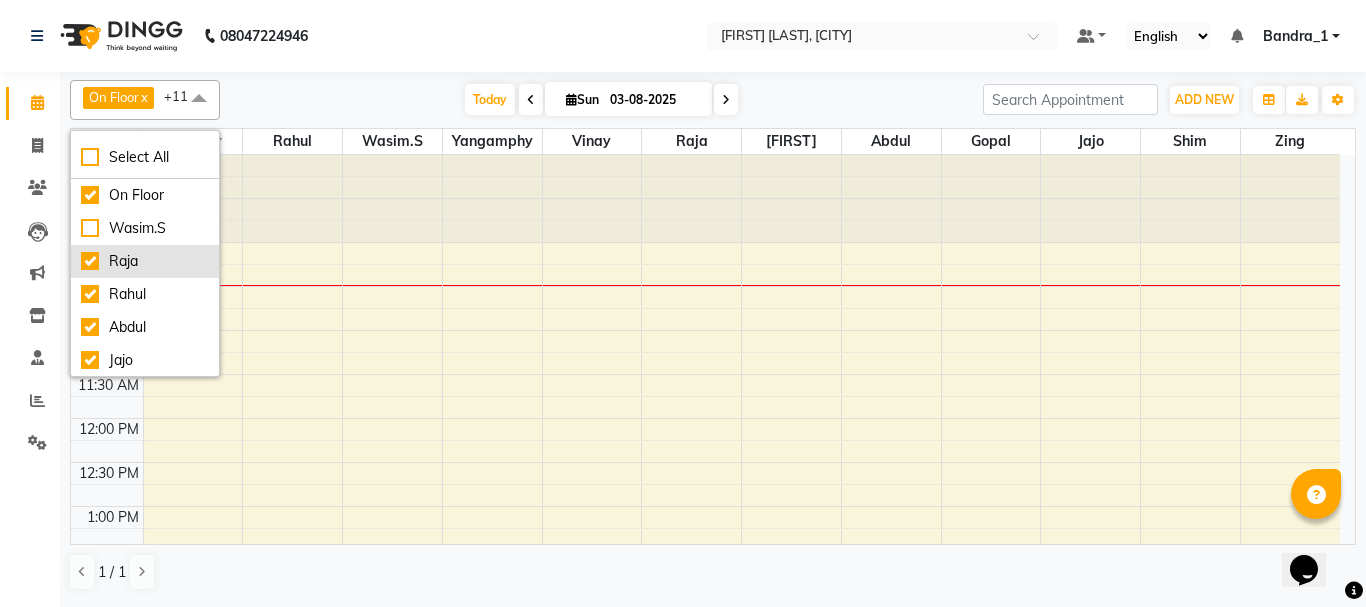 checkbox on "false" 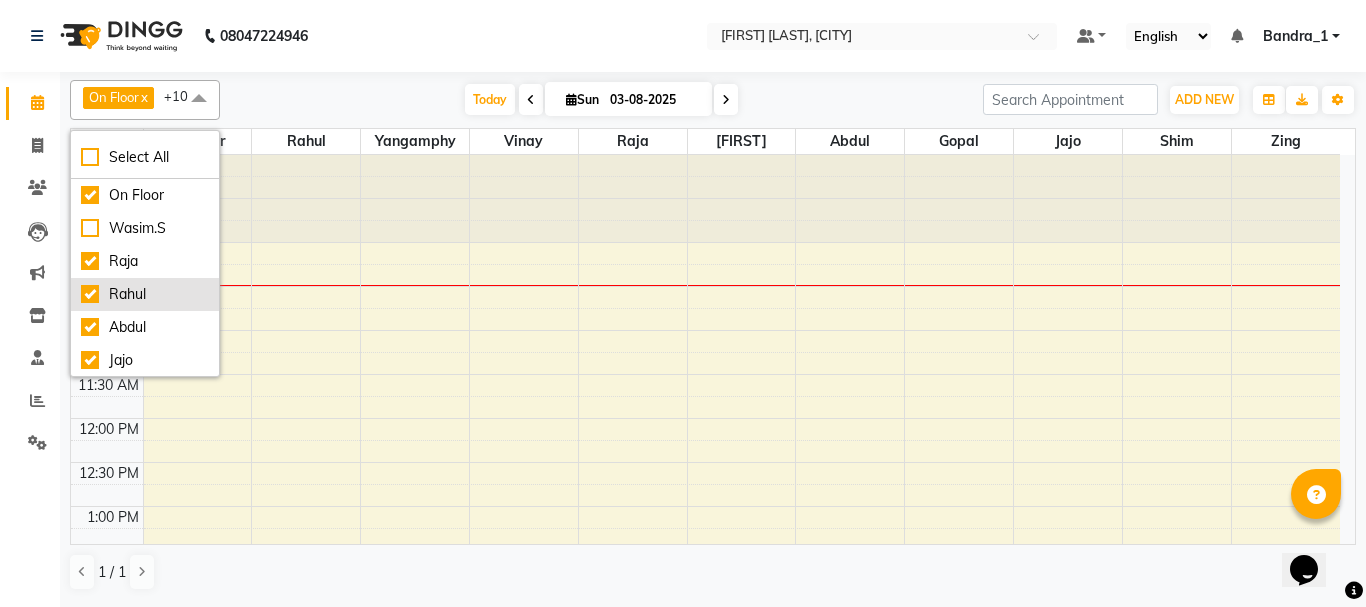 drag, startPoint x: 92, startPoint y: 264, endPoint x: 86, endPoint y: 298, distance: 34.525352 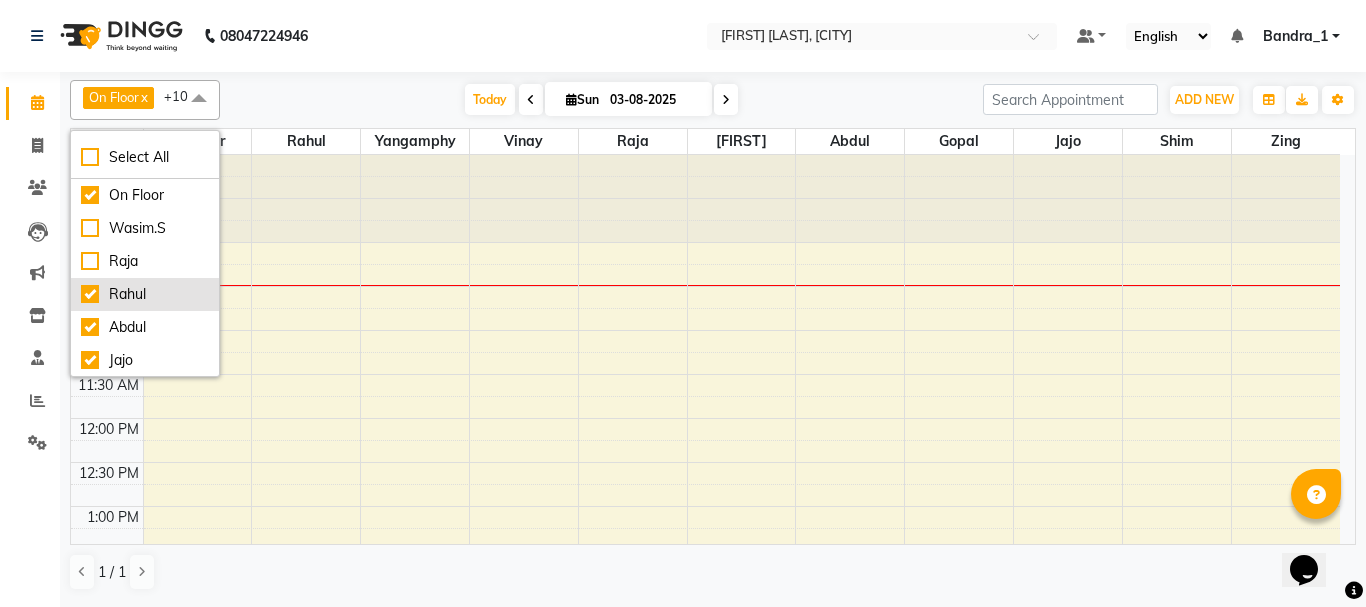 checkbox on "false" 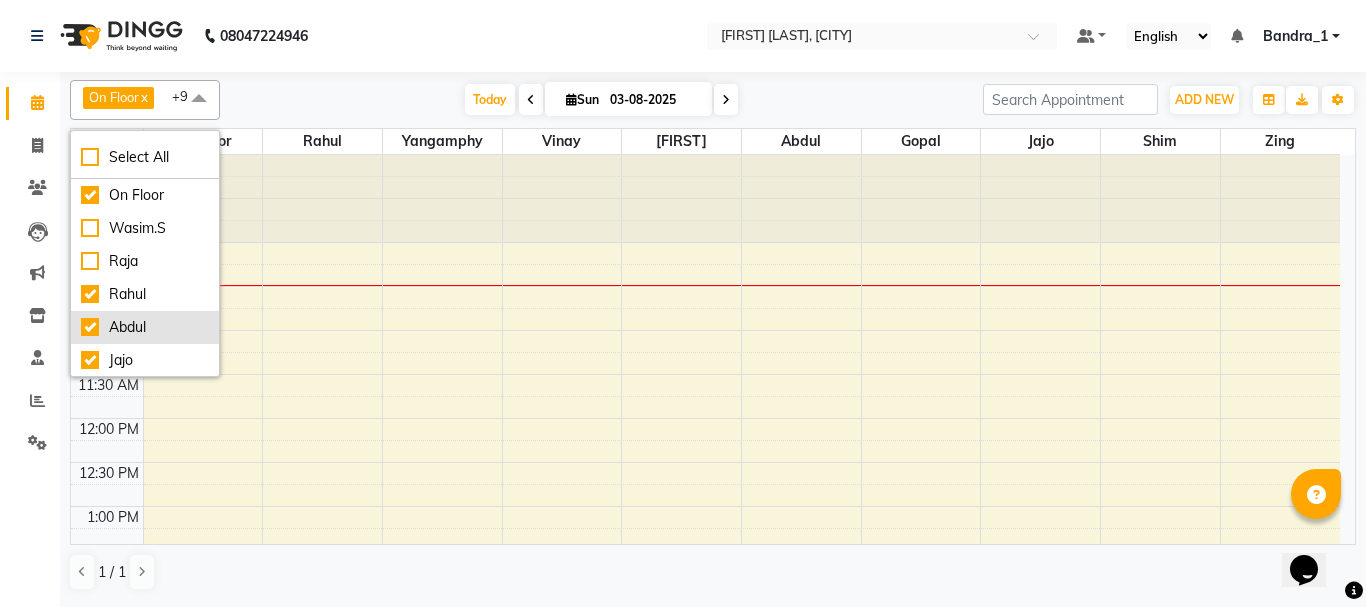 drag, startPoint x: 86, startPoint y: 298, endPoint x: 95, endPoint y: 314, distance: 18.35756 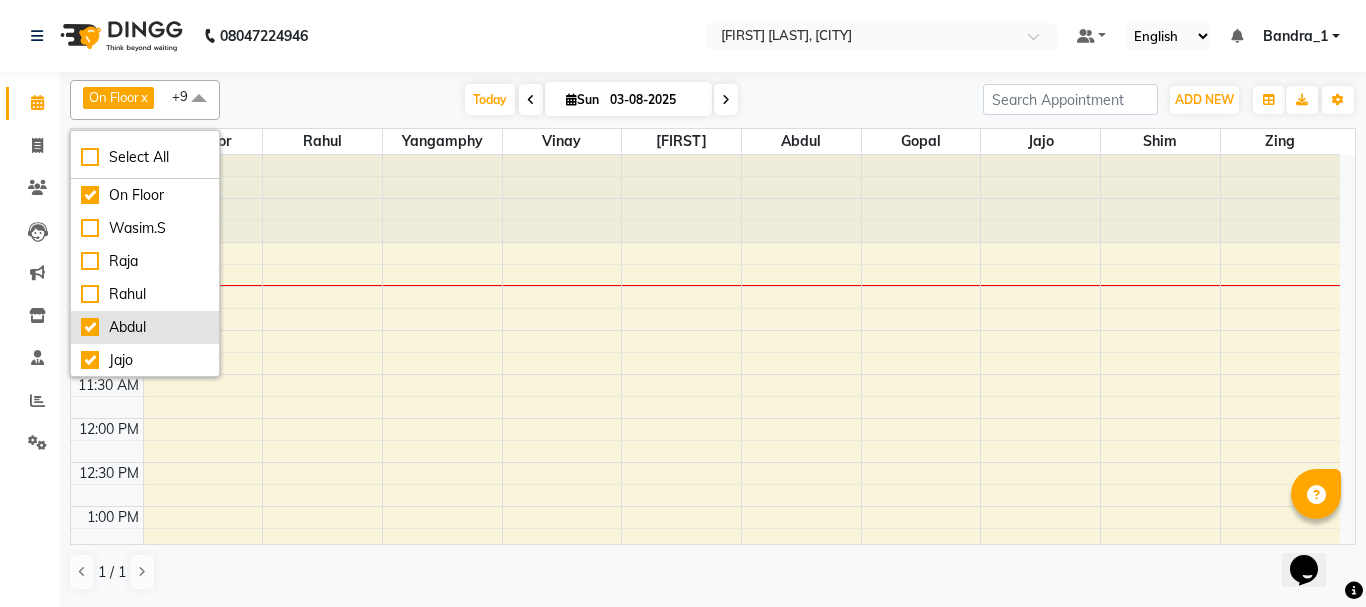 checkbox on "false" 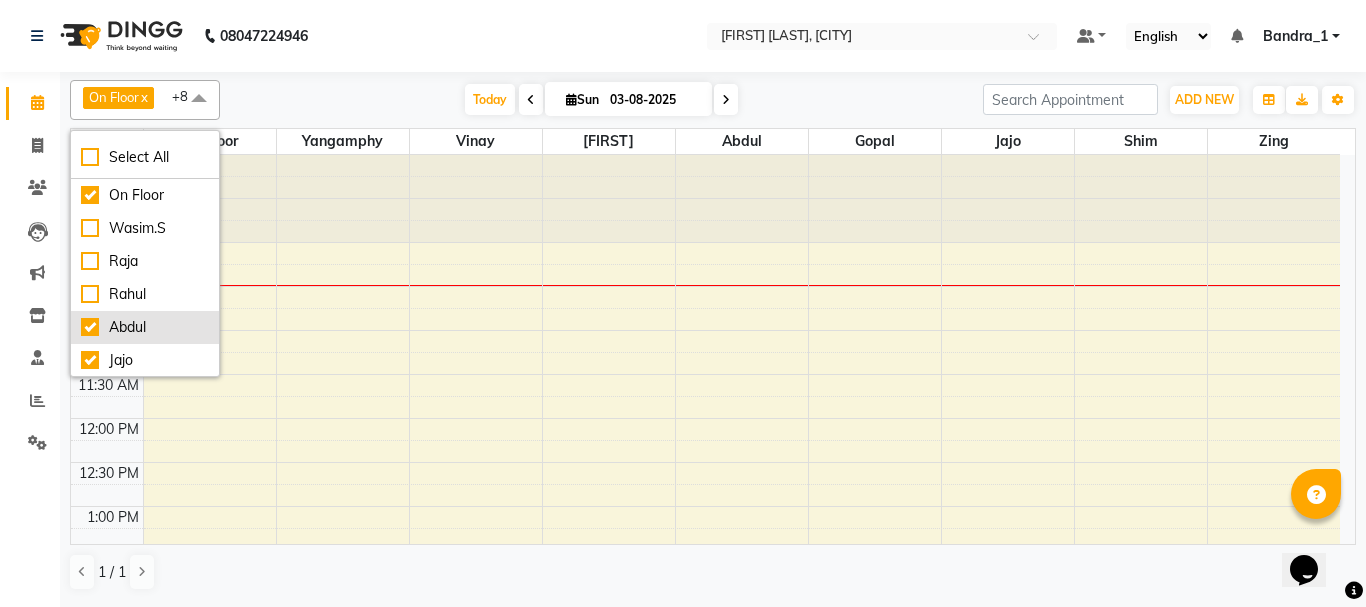 drag, startPoint x: 89, startPoint y: 321, endPoint x: 92, endPoint y: 340, distance: 19.235384 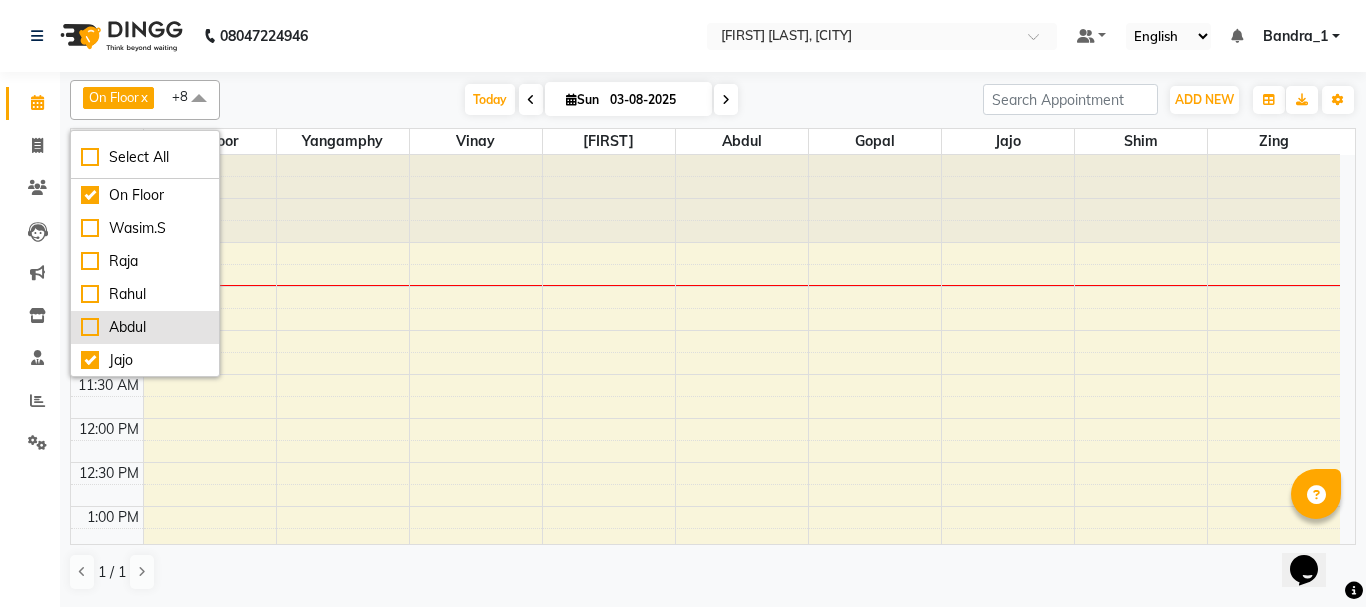 checkbox on "false" 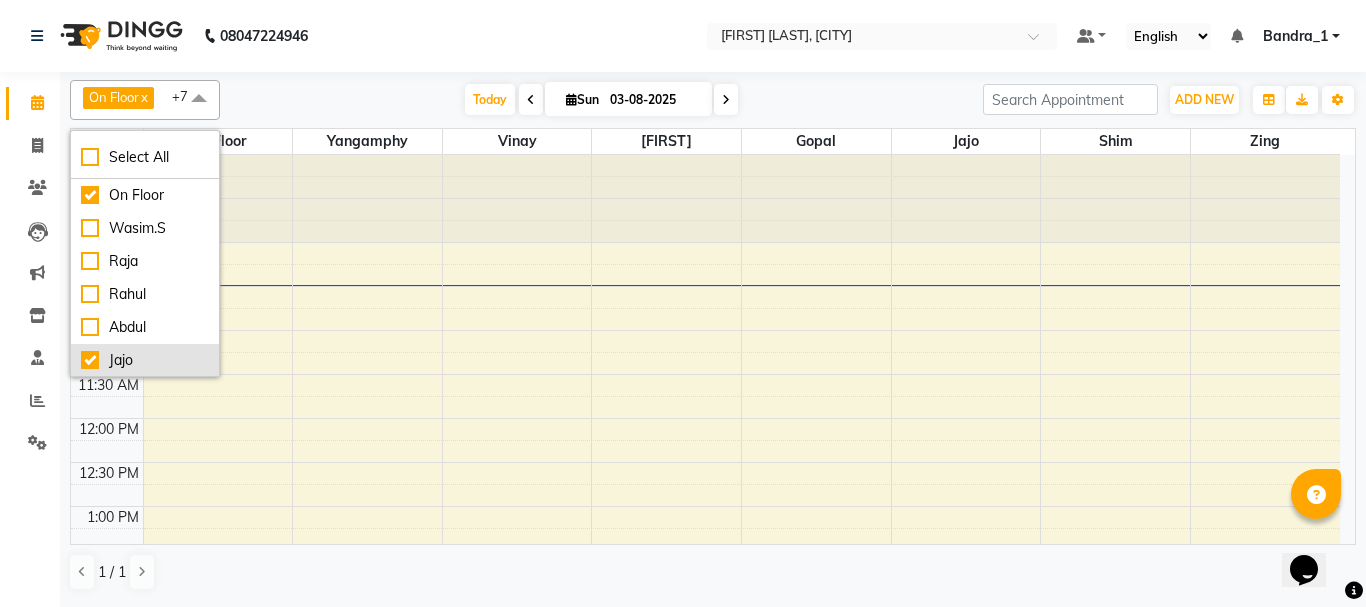 click on "[FIRST]" at bounding box center [145, 360] 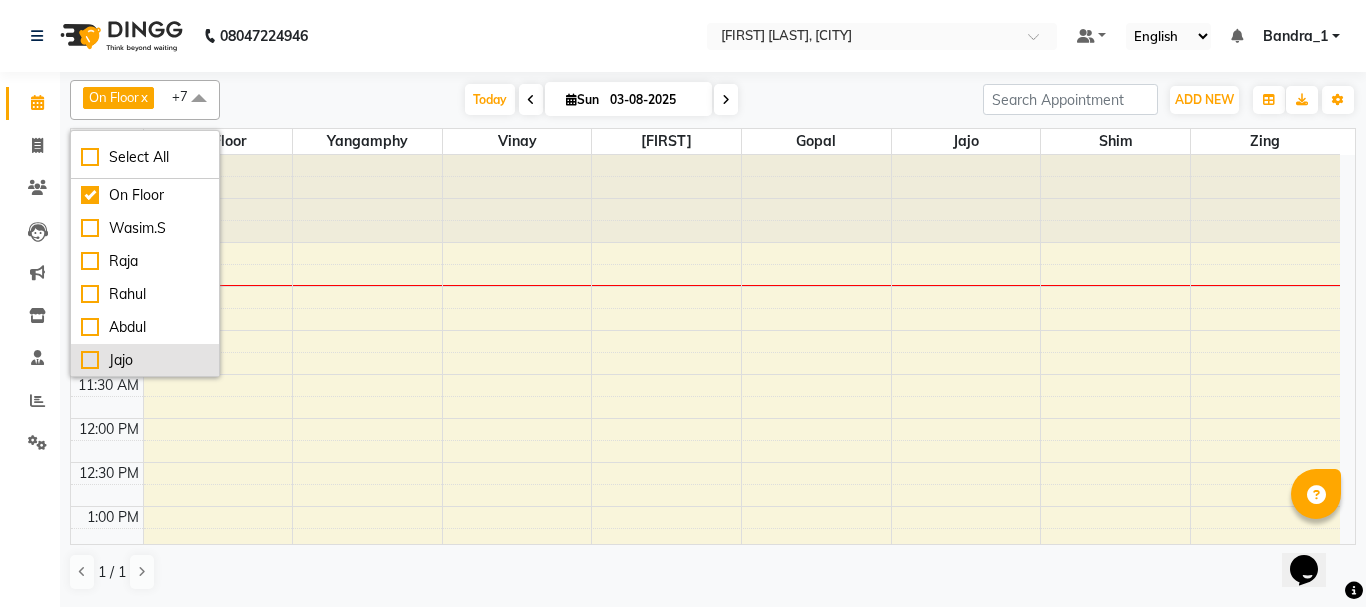 checkbox on "false" 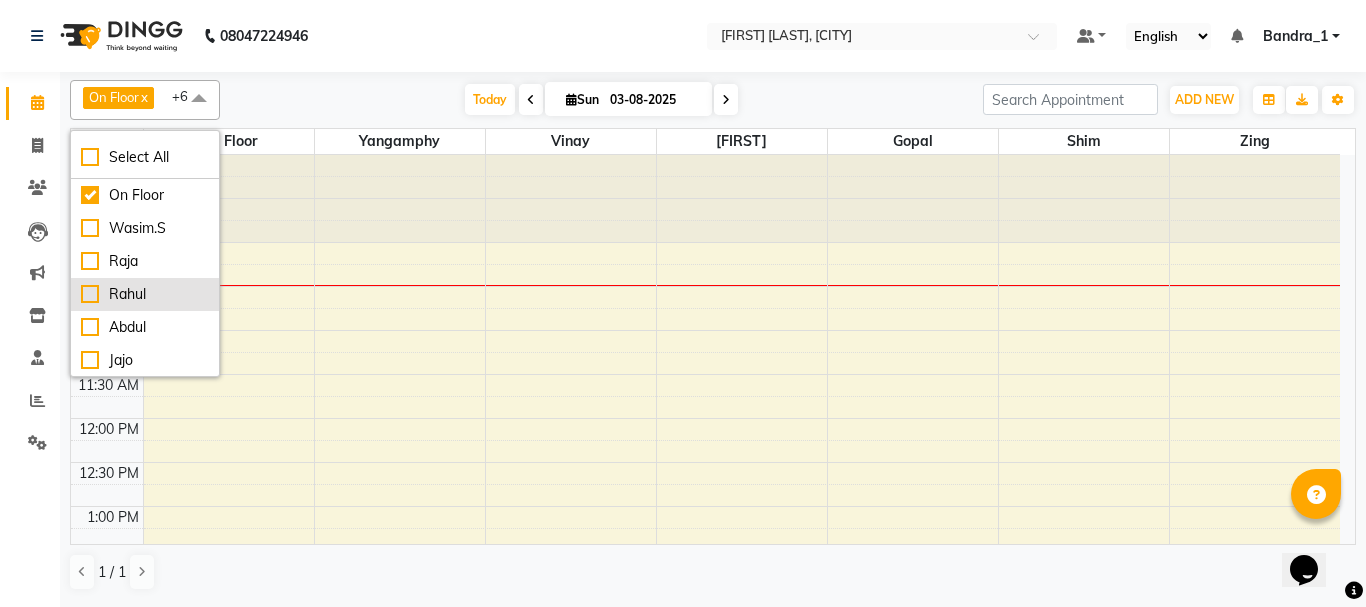 scroll, scrollTop: 616, scrollLeft: 0, axis: vertical 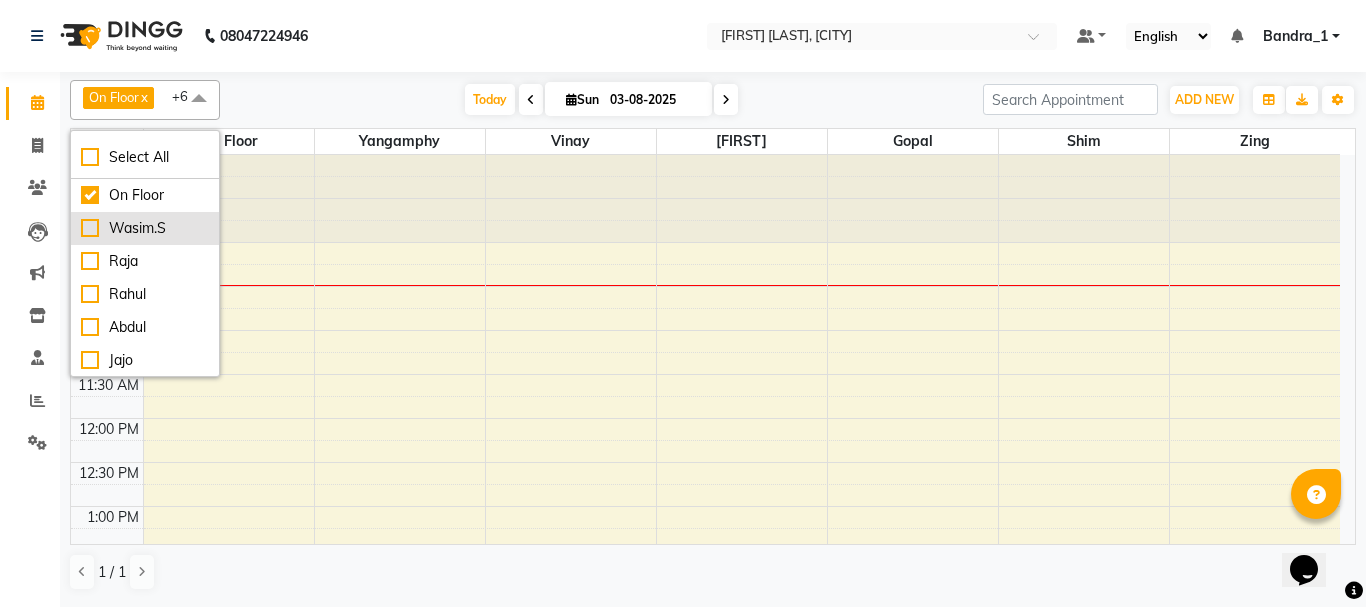 click on "Wasim.S" at bounding box center (145, 228) 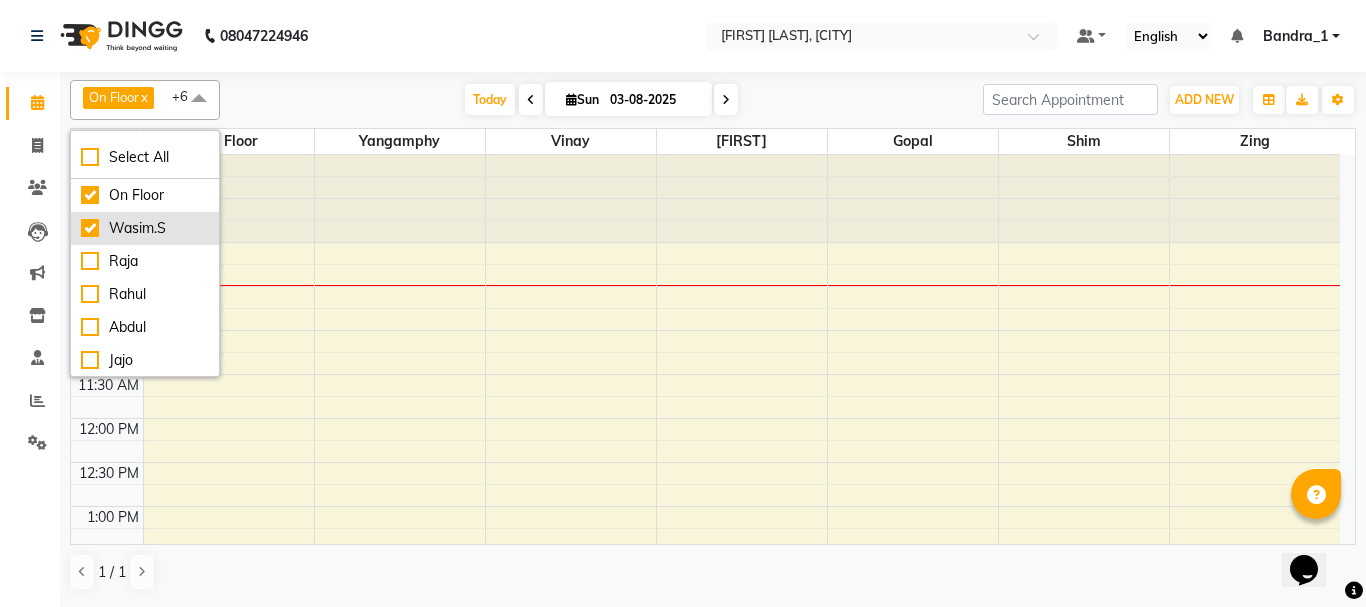 checkbox on "true" 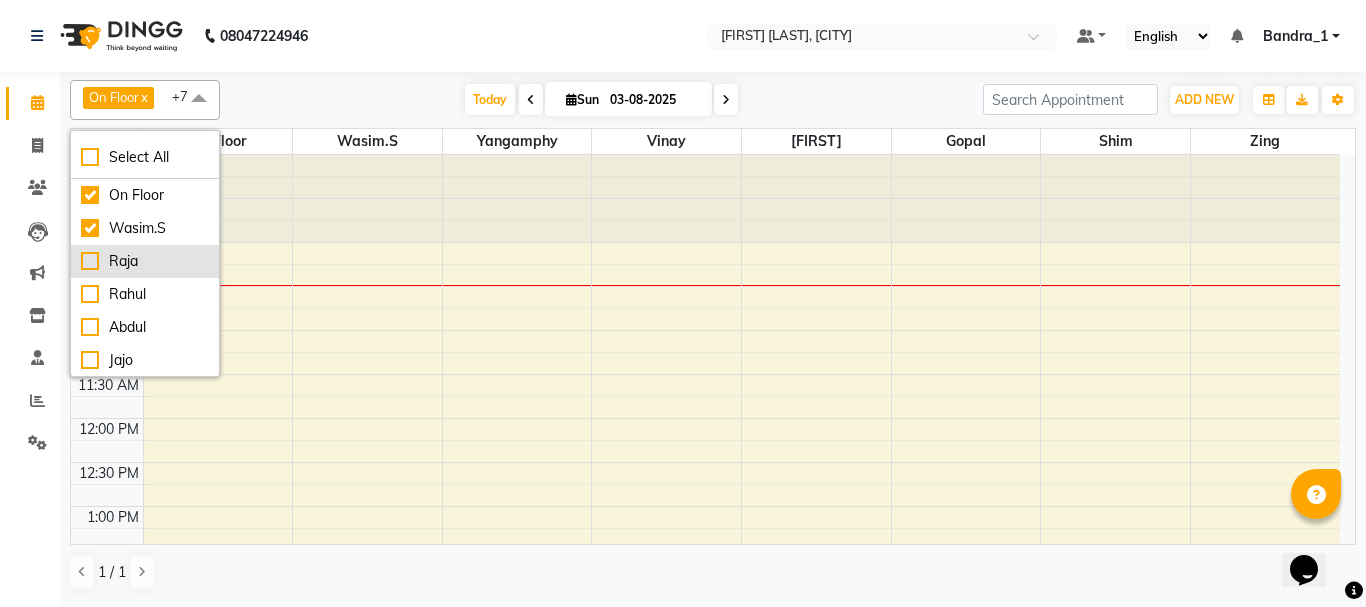 click on "Raja" at bounding box center (145, 261) 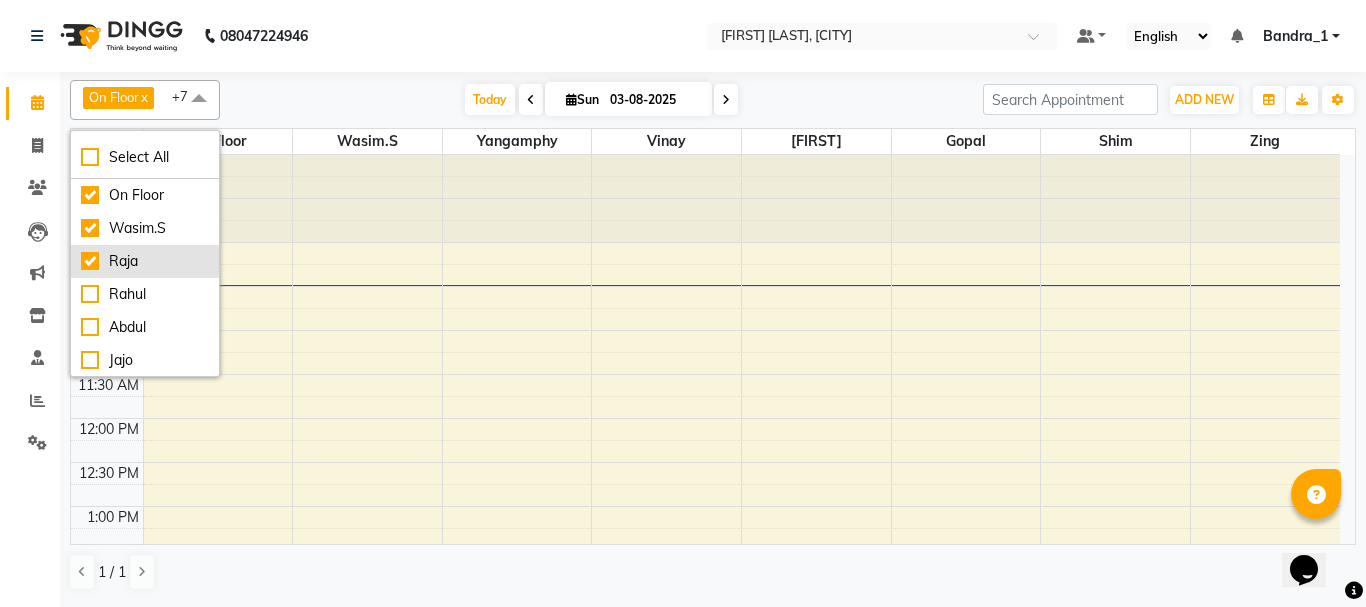 checkbox on "true" 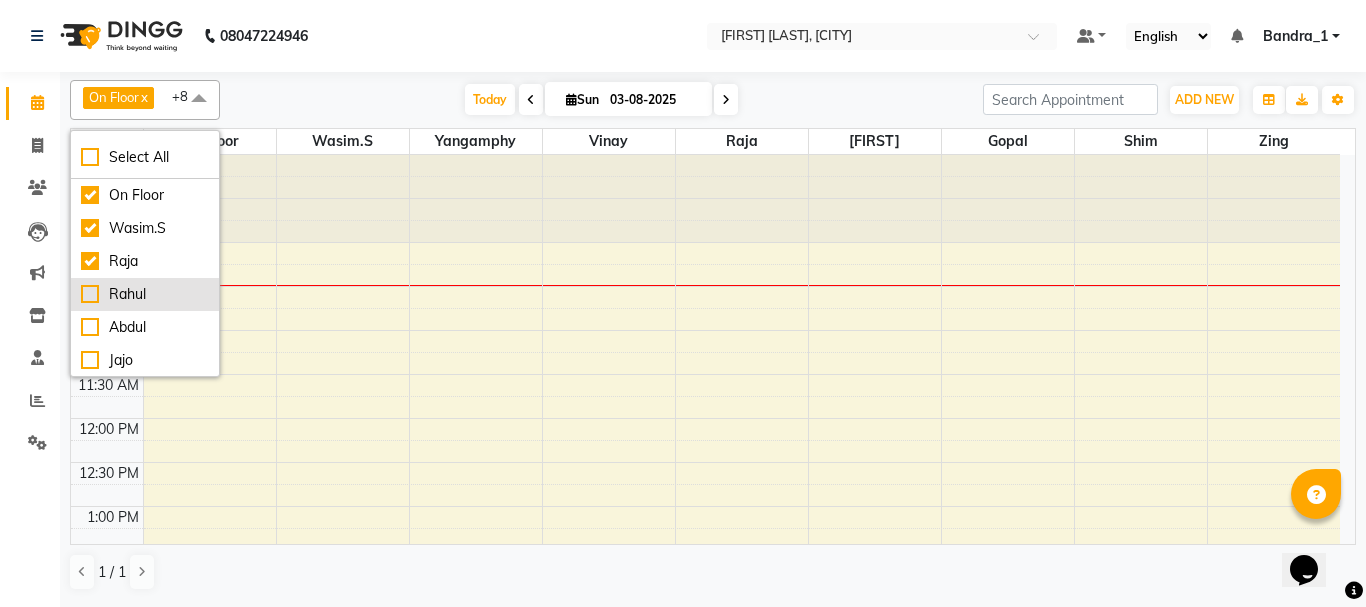click on "Rahul" at bounding box center [145, 294] 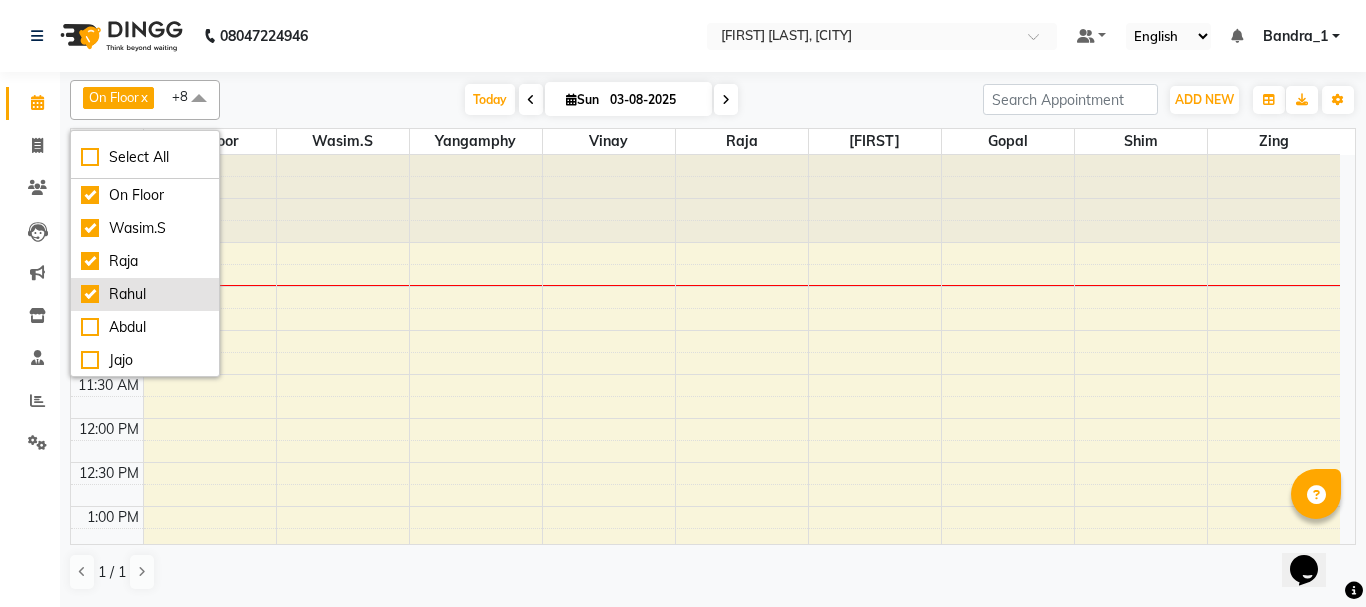 checkbox on "true" 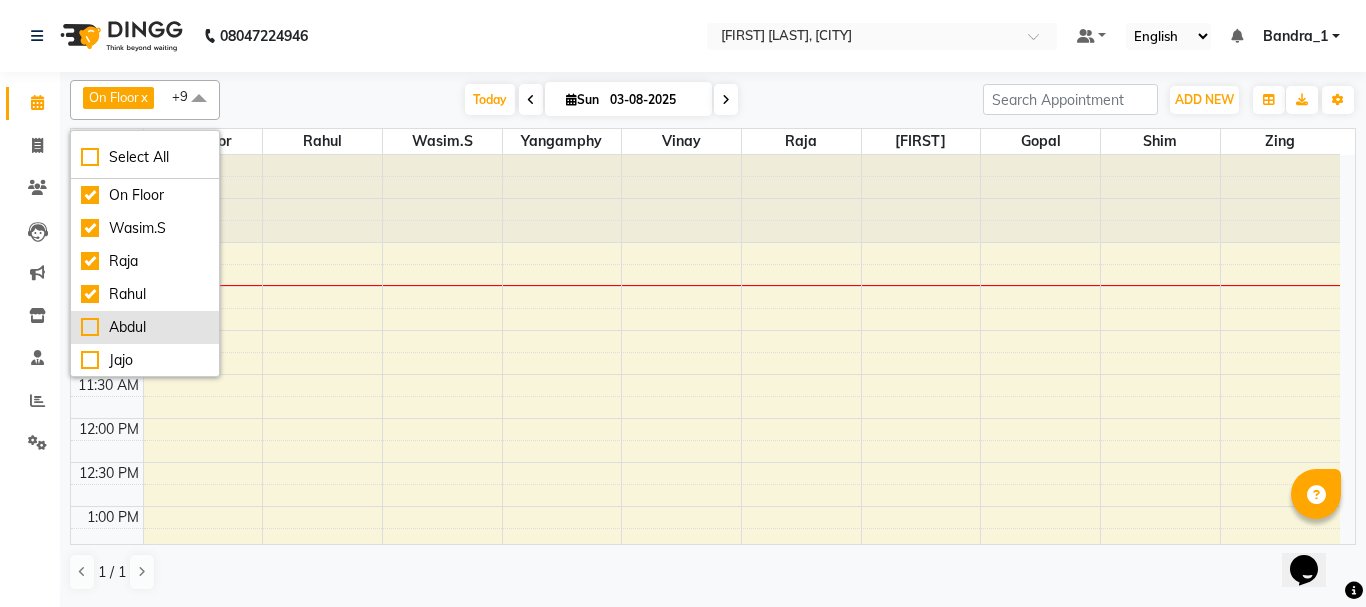 click on "Abdul" at bounding box center [145, 327] 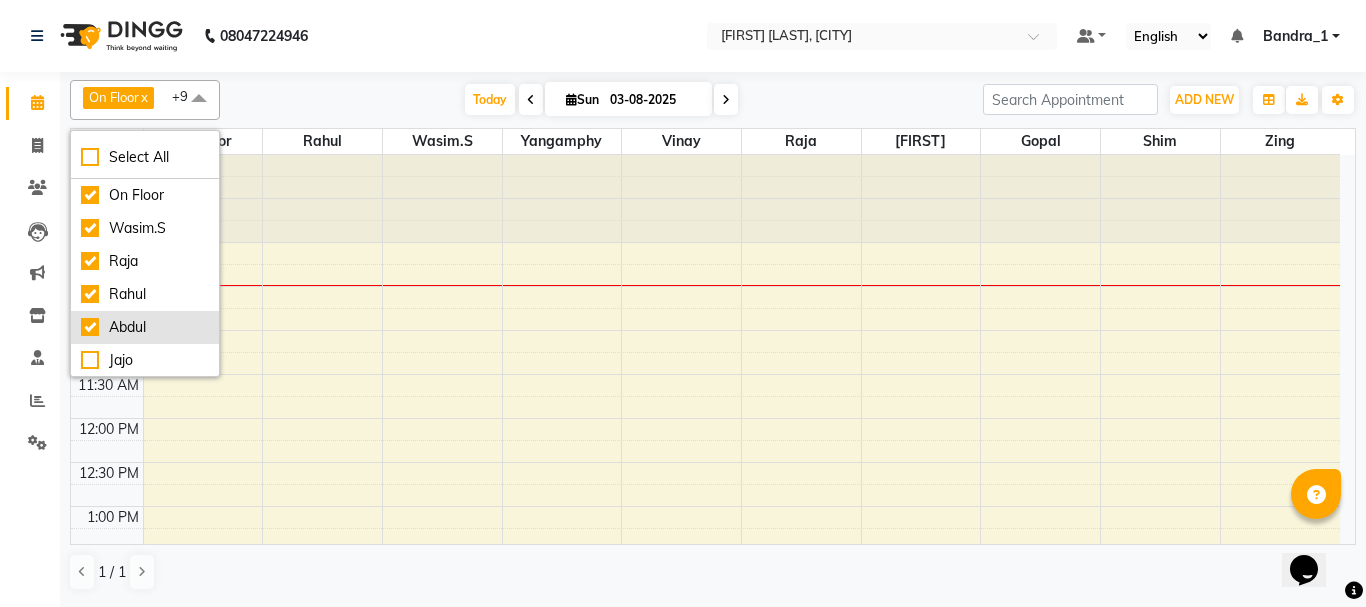 checkbox on "true" 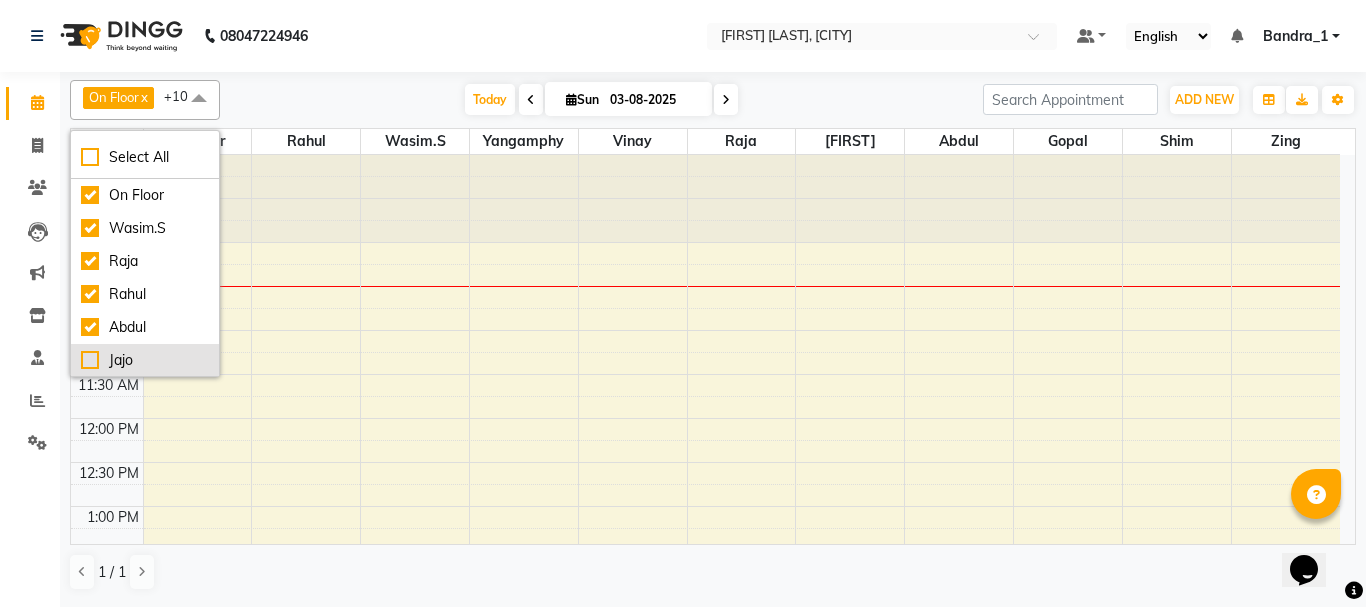click on "[FIRST]" at bounding box center (145, 360) 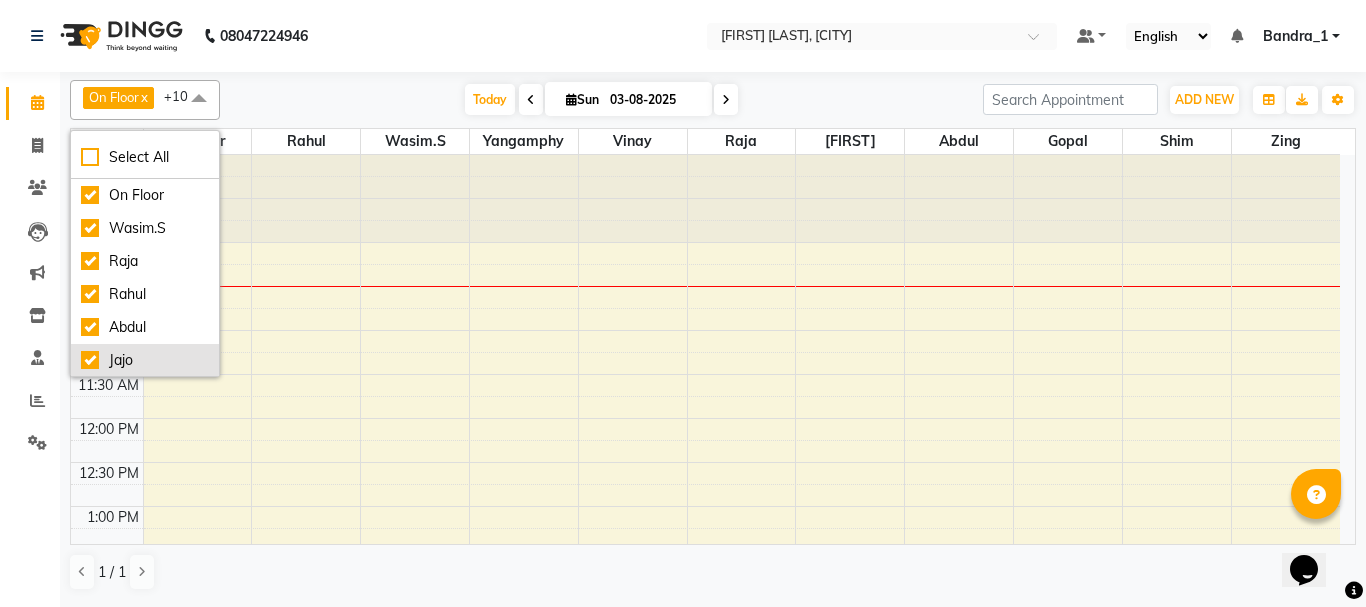 checkbox on "true" 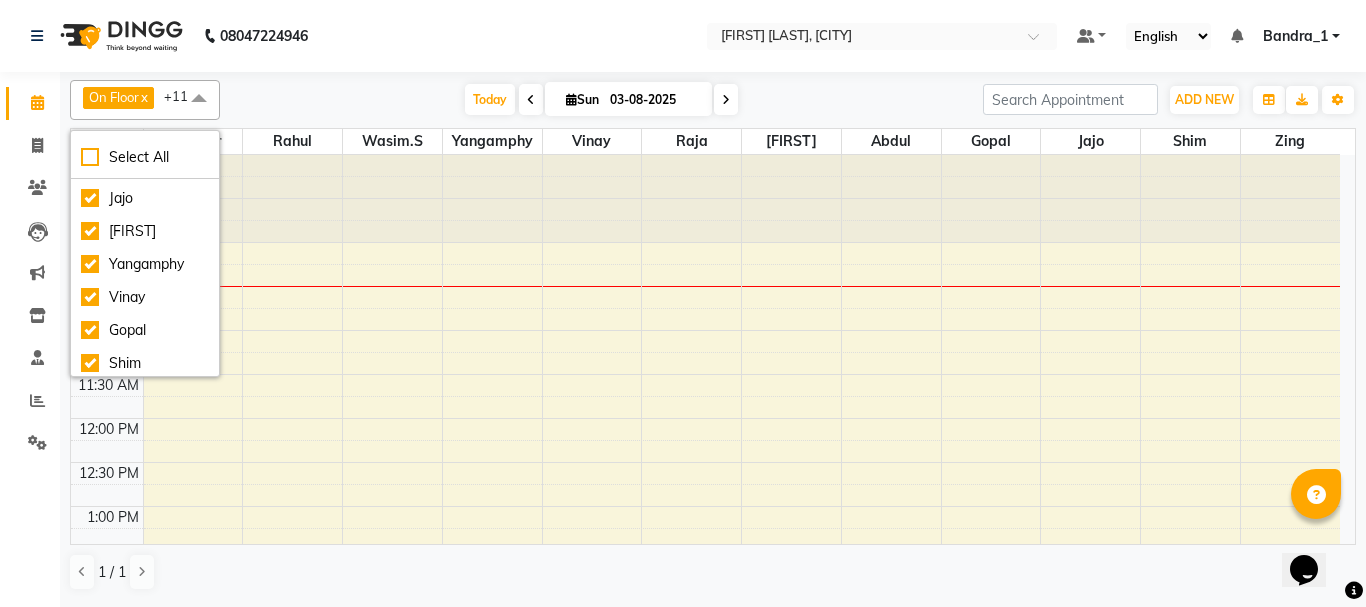 scroll, scrollTop: 182, scrollLeft: 0, axis: vertical 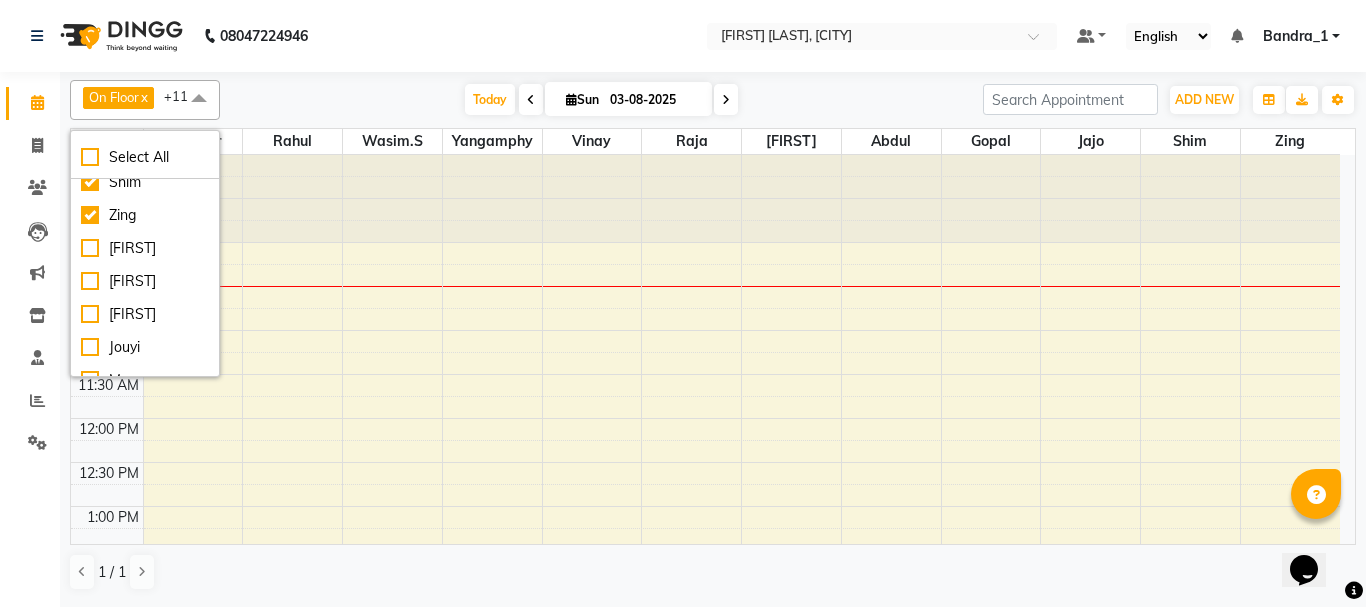 click on "Today  Sun 03-08-2025" at bounding box center (601, 100) 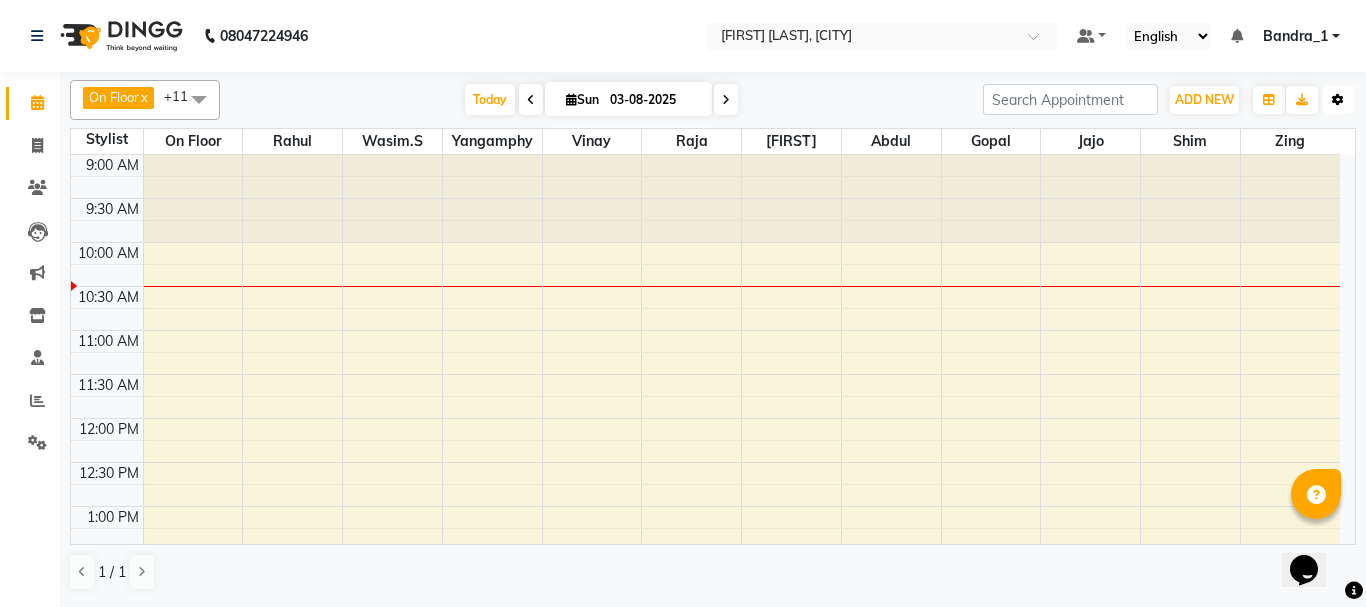 click at bounding box center [1338, 100] 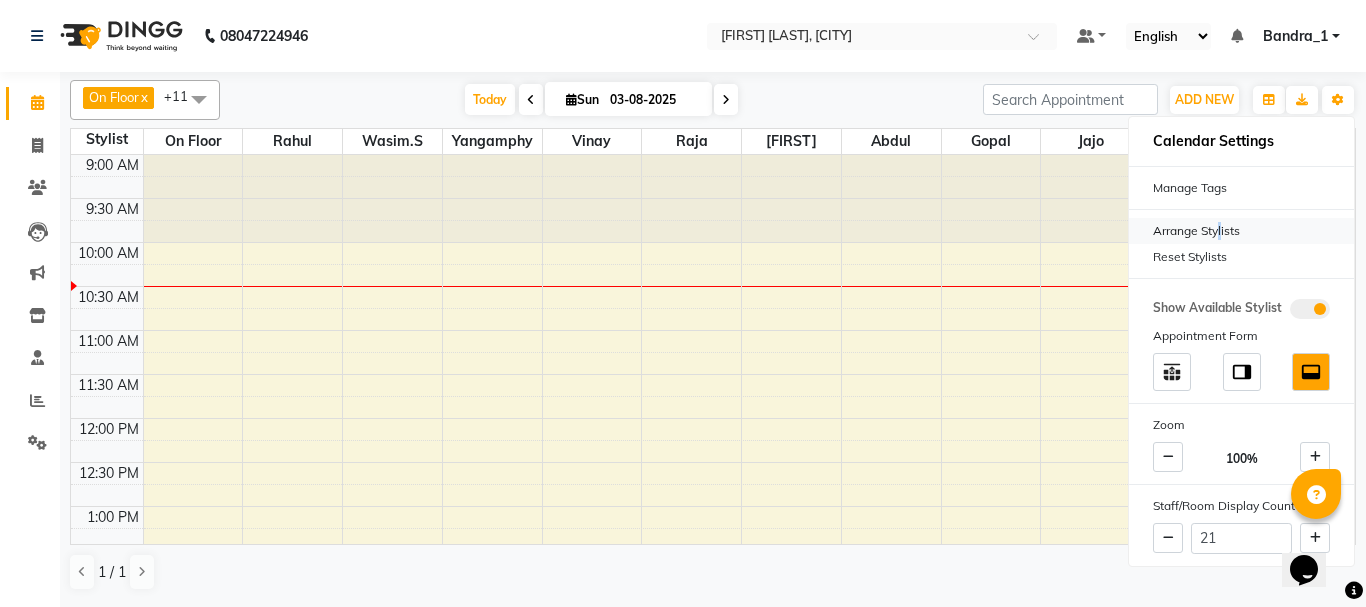 click on "Arrange Stylists" at bounding box center (1241, 231) 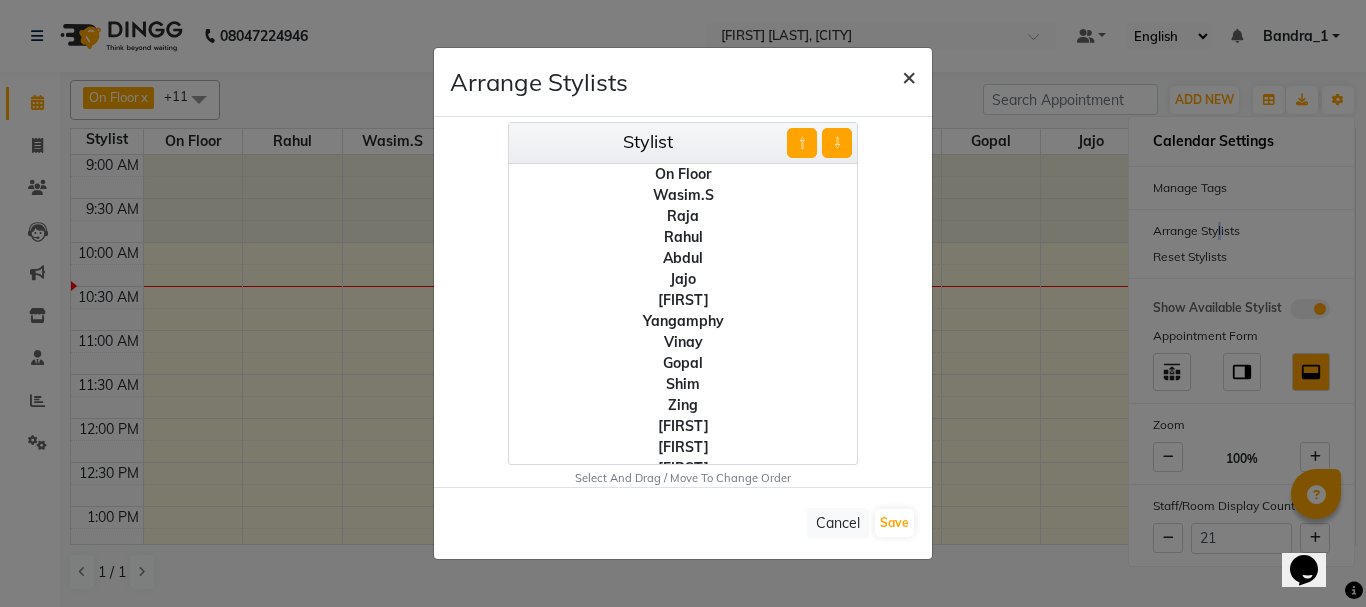 click on "×" 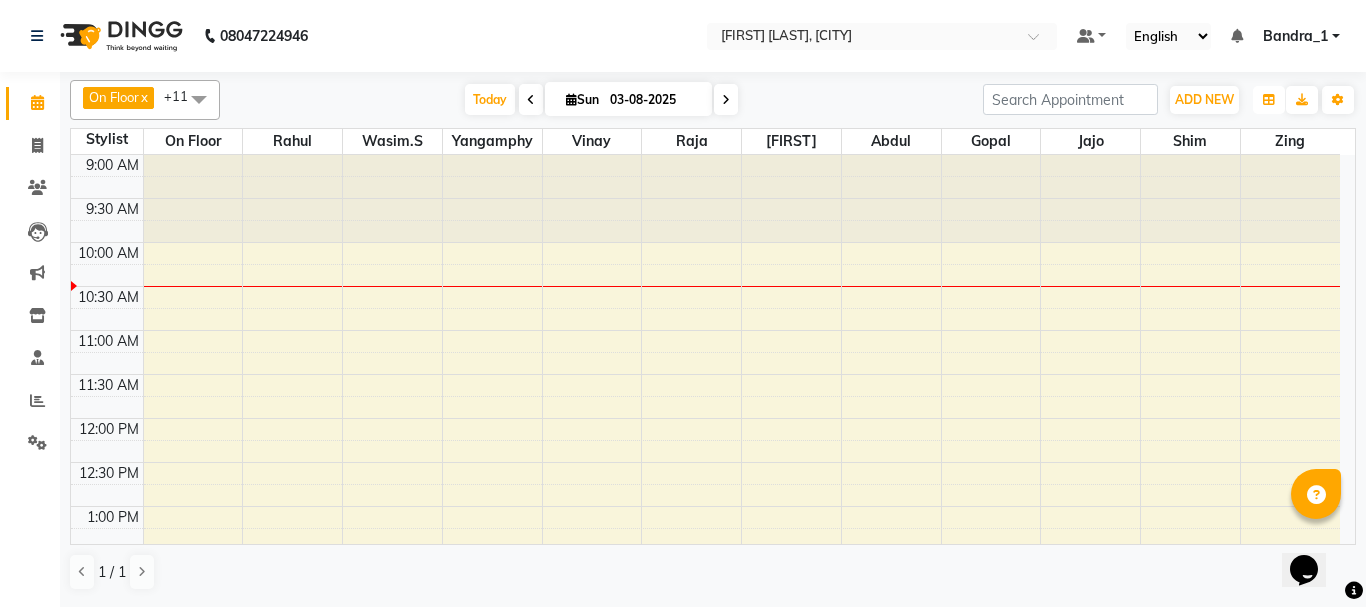 click at bounding box center (1269, 100) 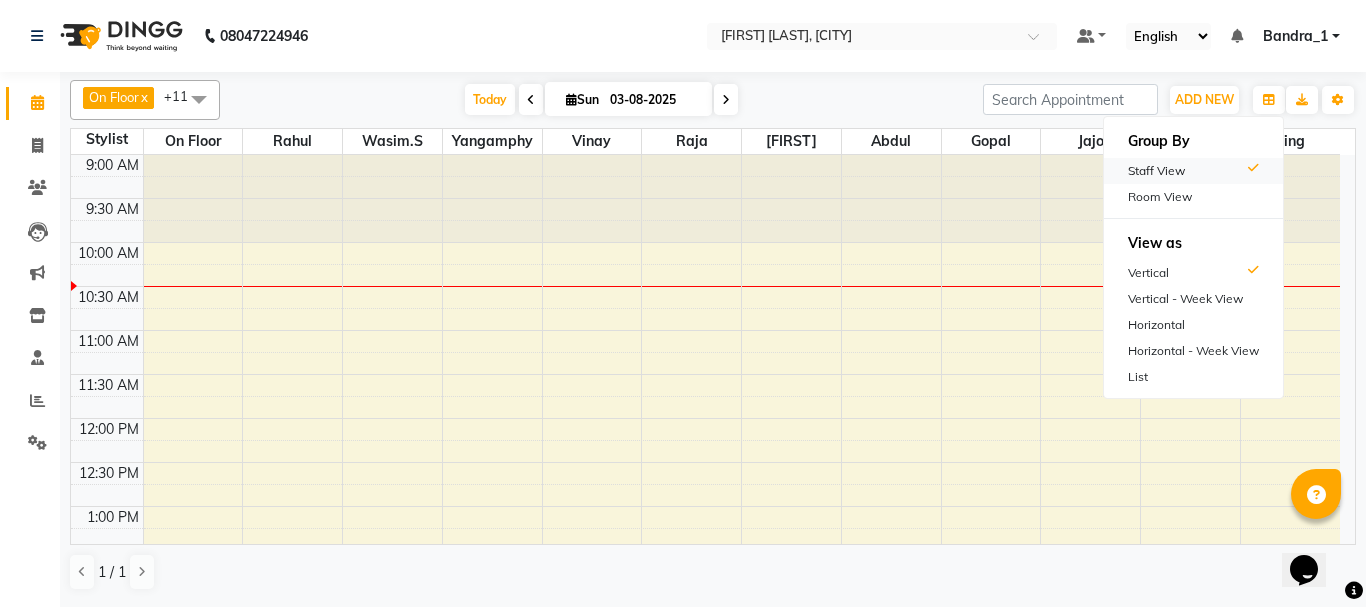 click on "Staff View" at bounding box center (1193, 171) 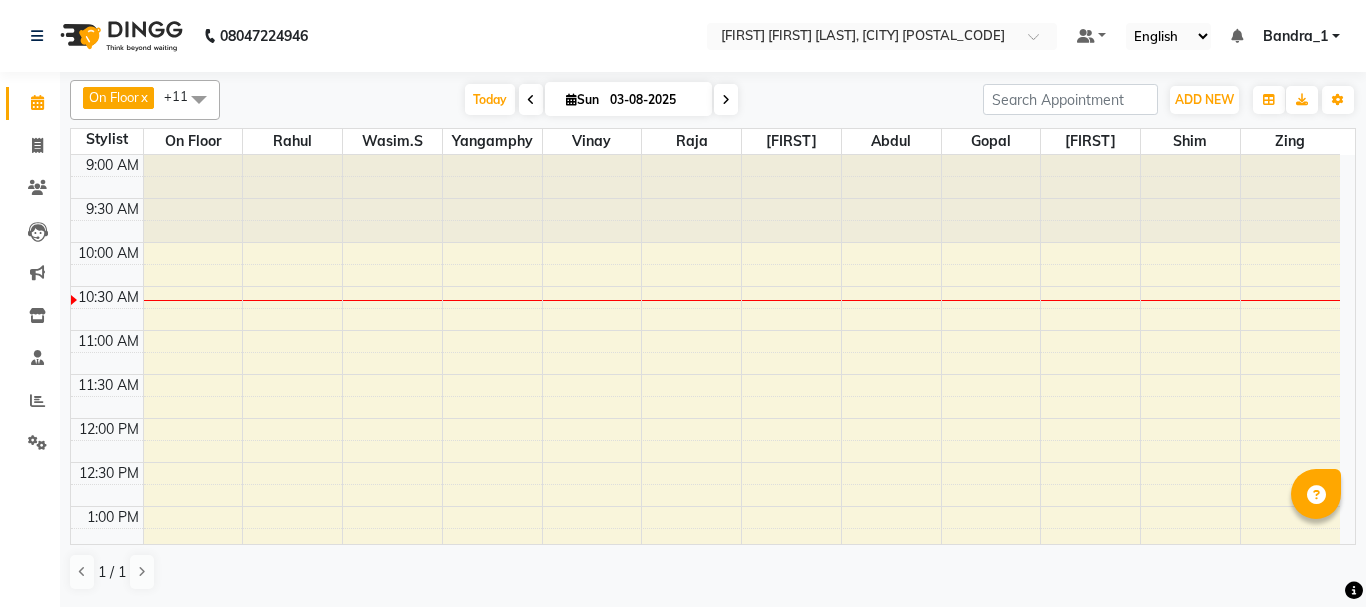 scroll, scrollTop: 0, scrollLeft: 0, axis: both 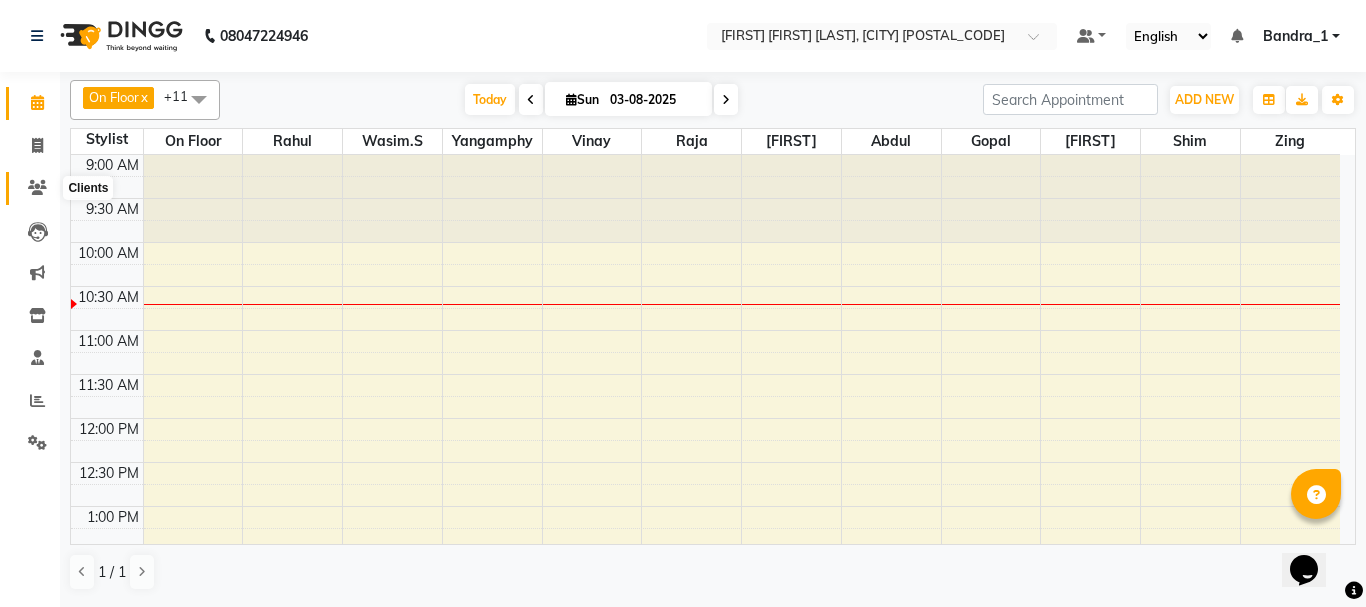 click 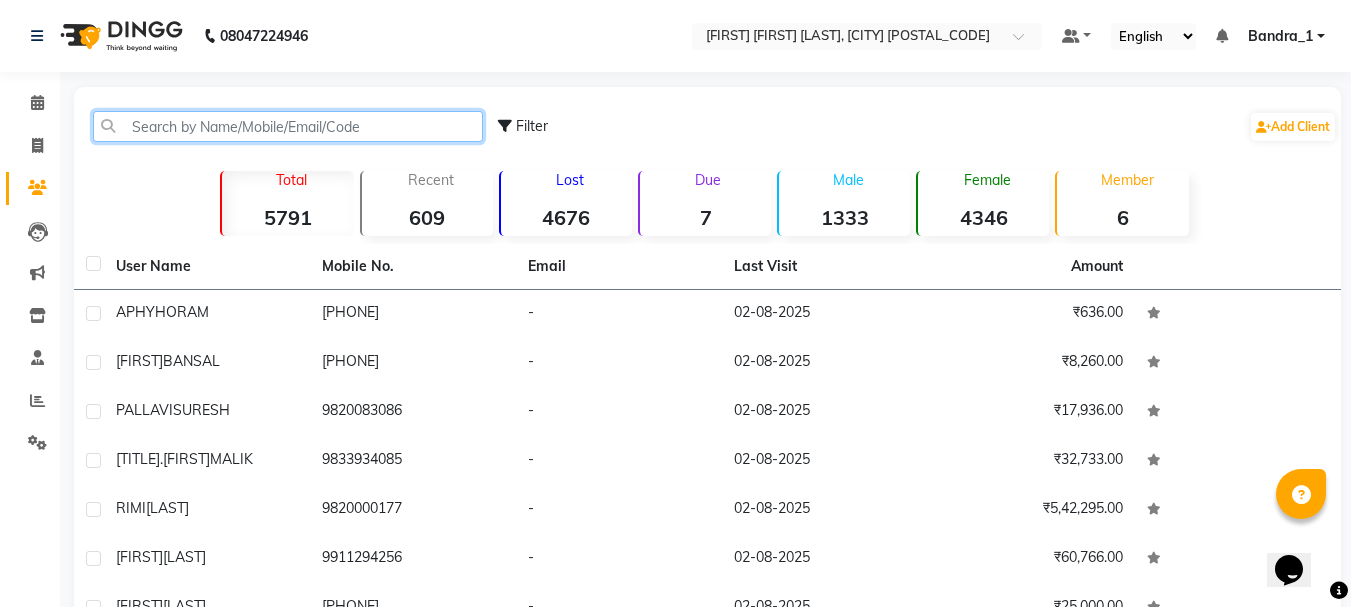 click 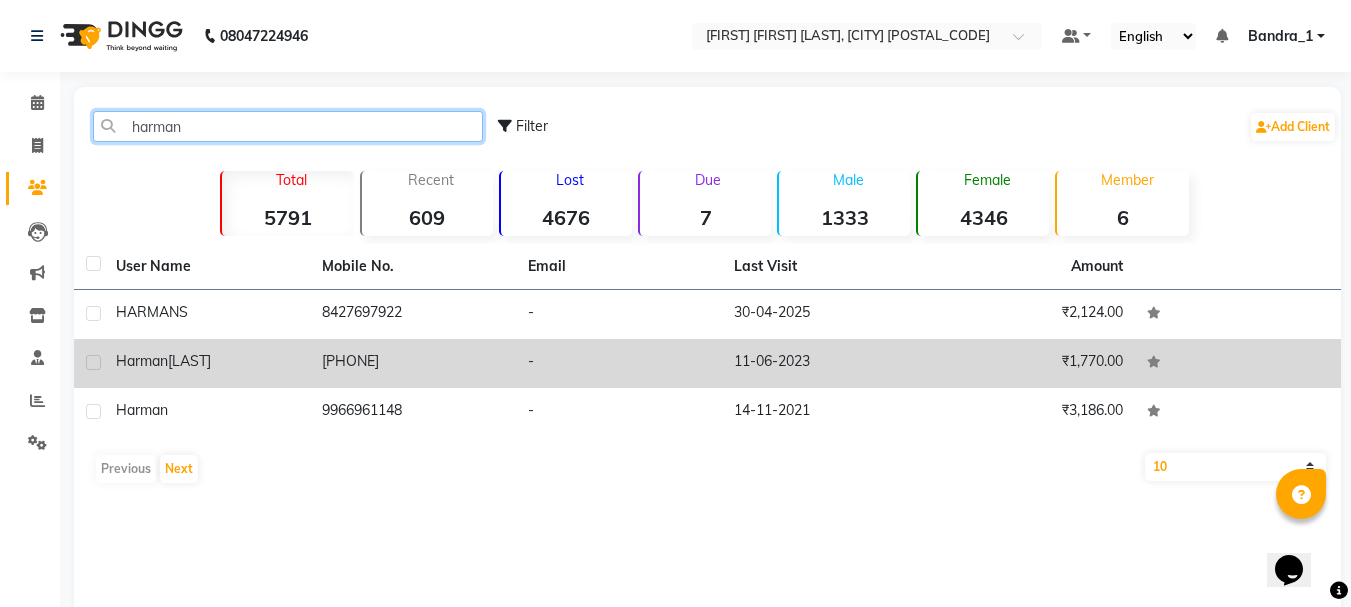 type on "harman" 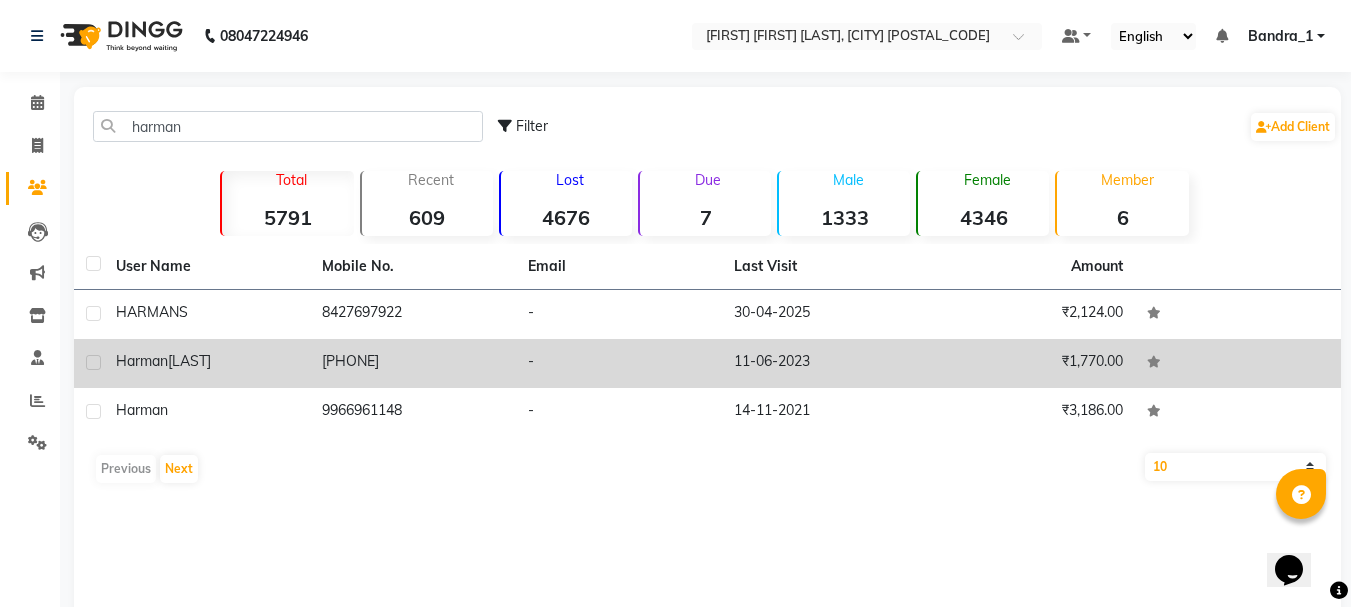 click on "[PHONE]" 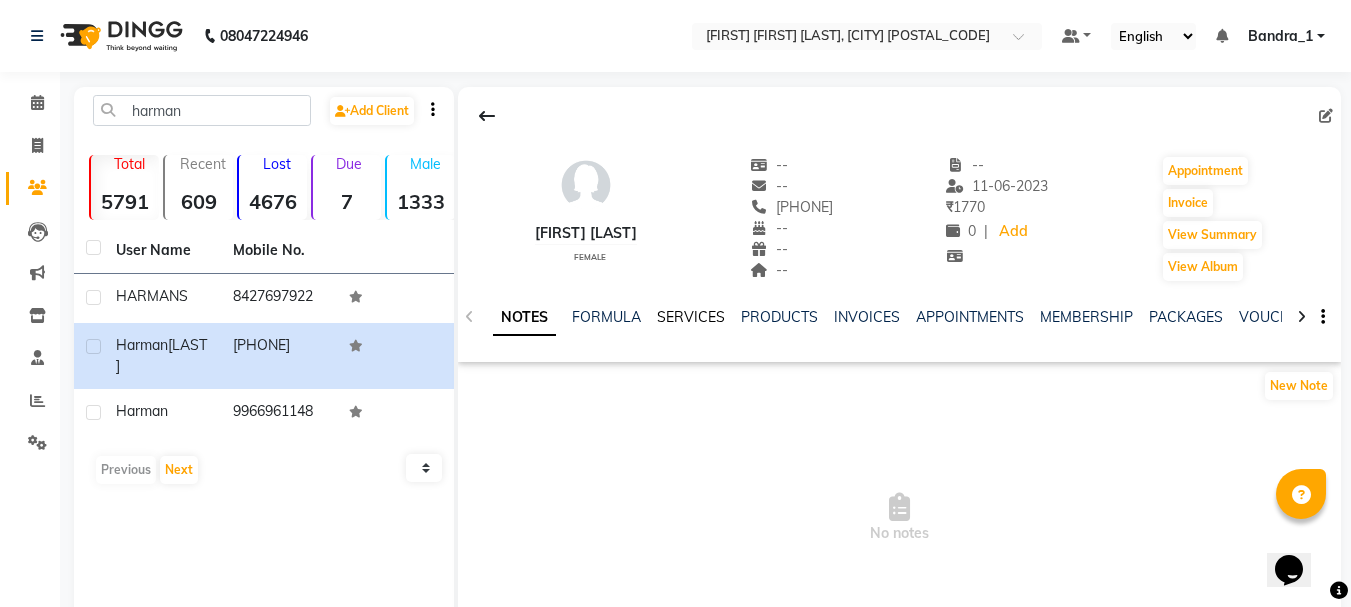 click on "SERVICES" 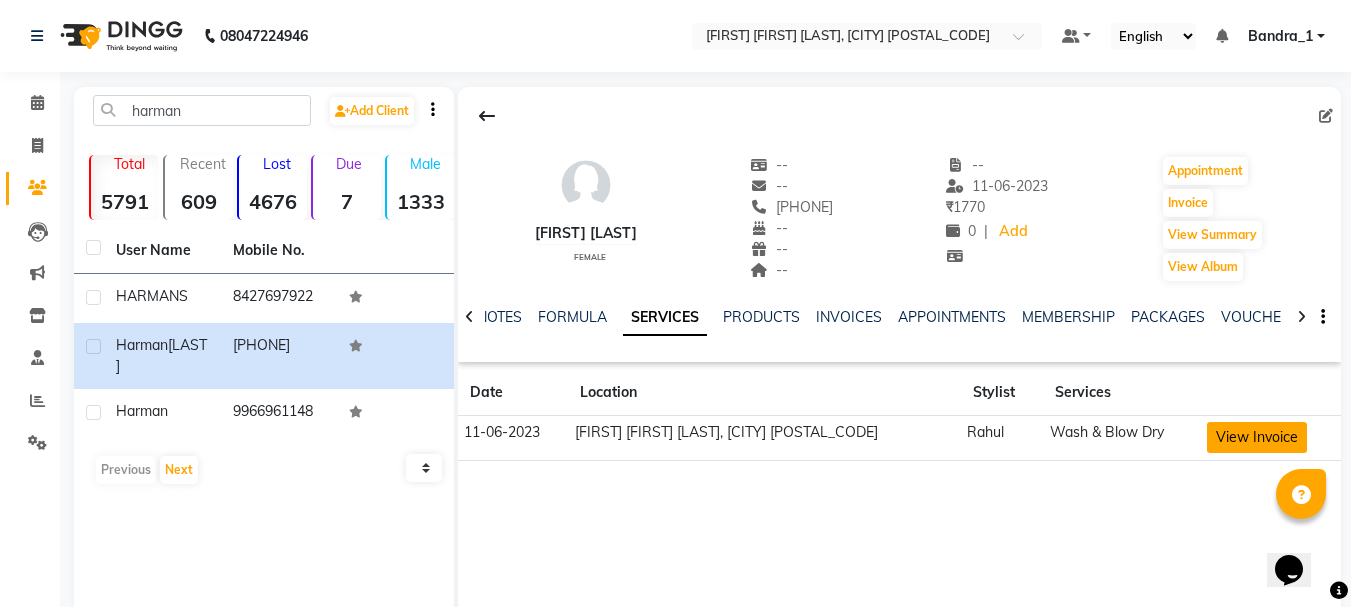 click on "View Invoice" 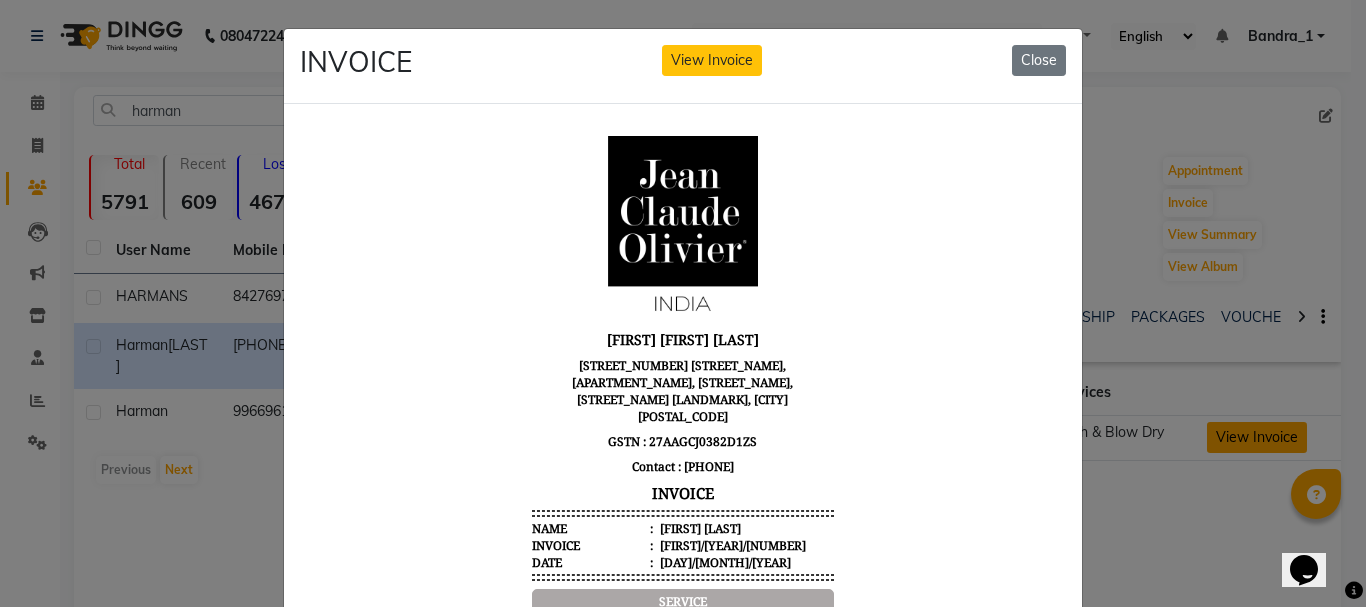 scroll, scrollTop: 0, scrollLeft: 0, axis: both 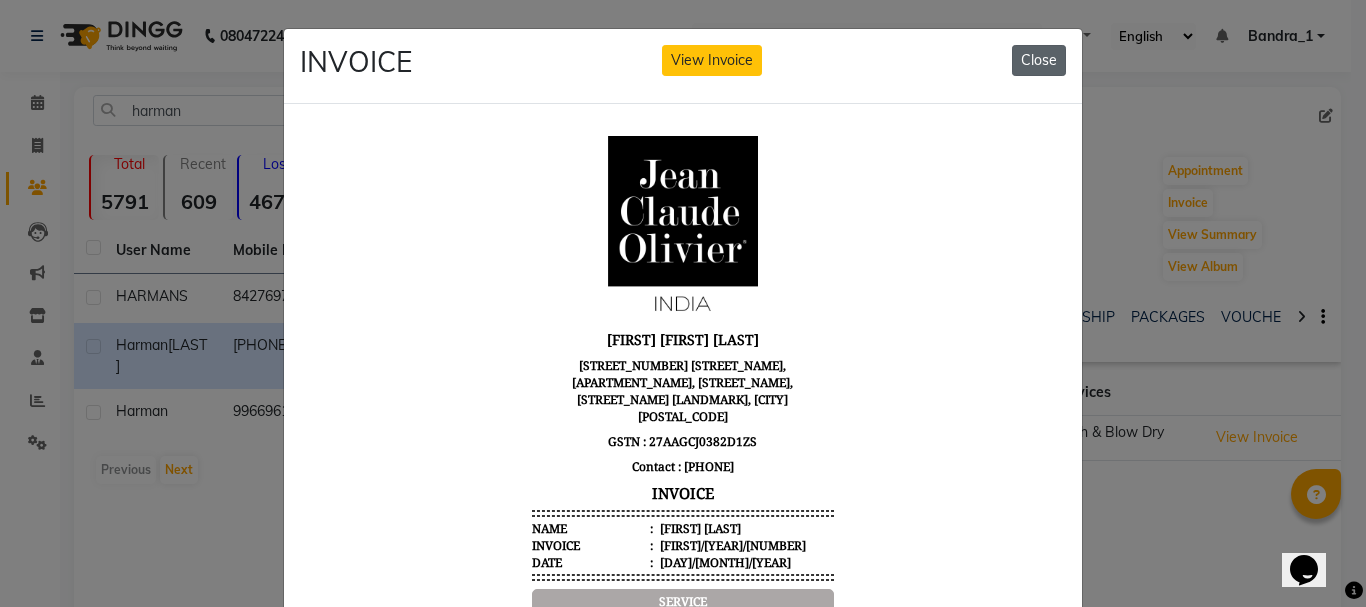 click on "Close" 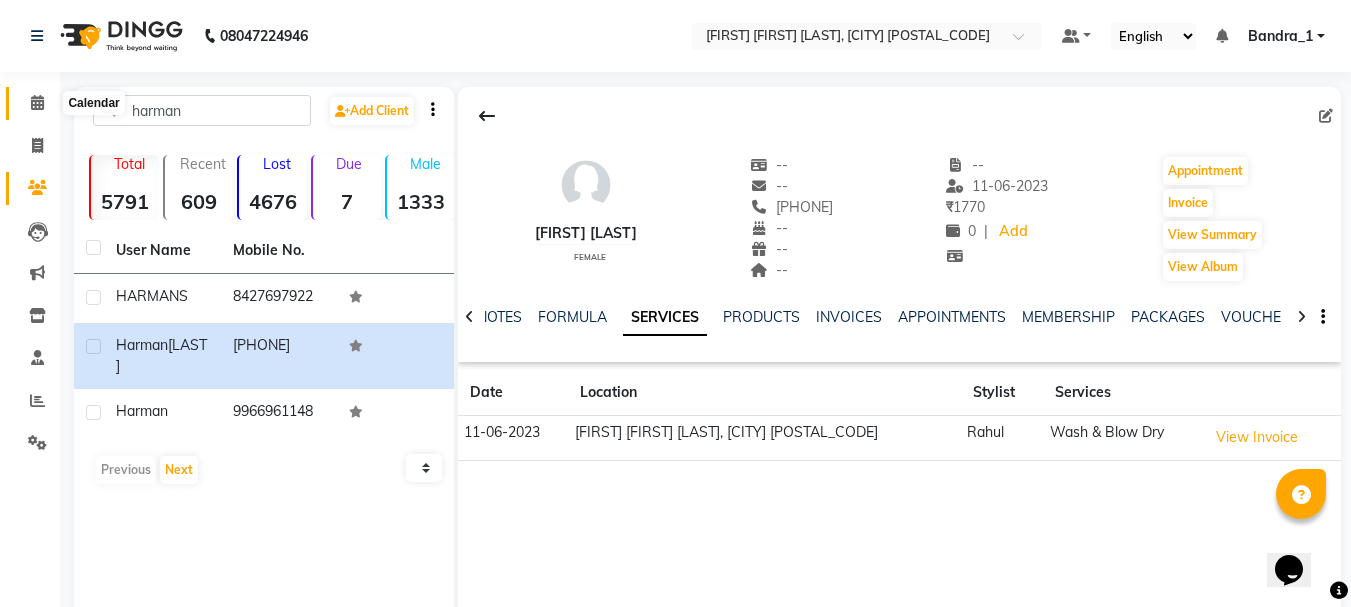drag, startPoint x: 36, startPoint y: 104, endPoint x: 38, endPoint y: 120, distance: 16.124516 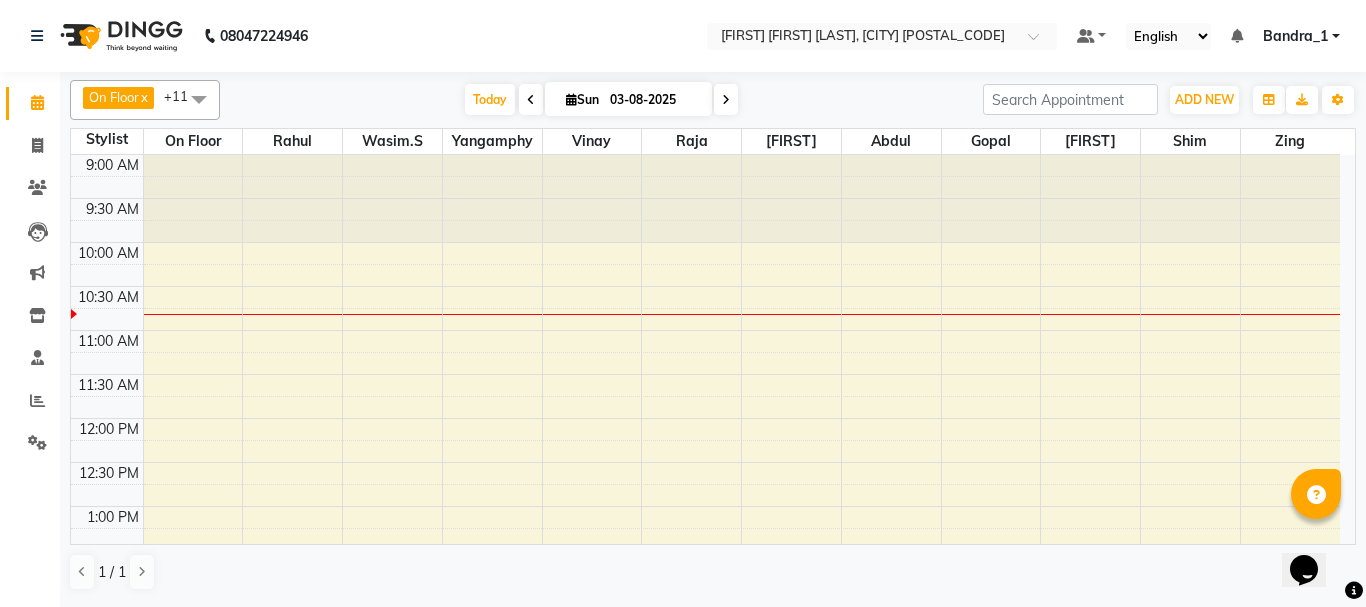 click on "Sun" at bounding box center [582, 99] 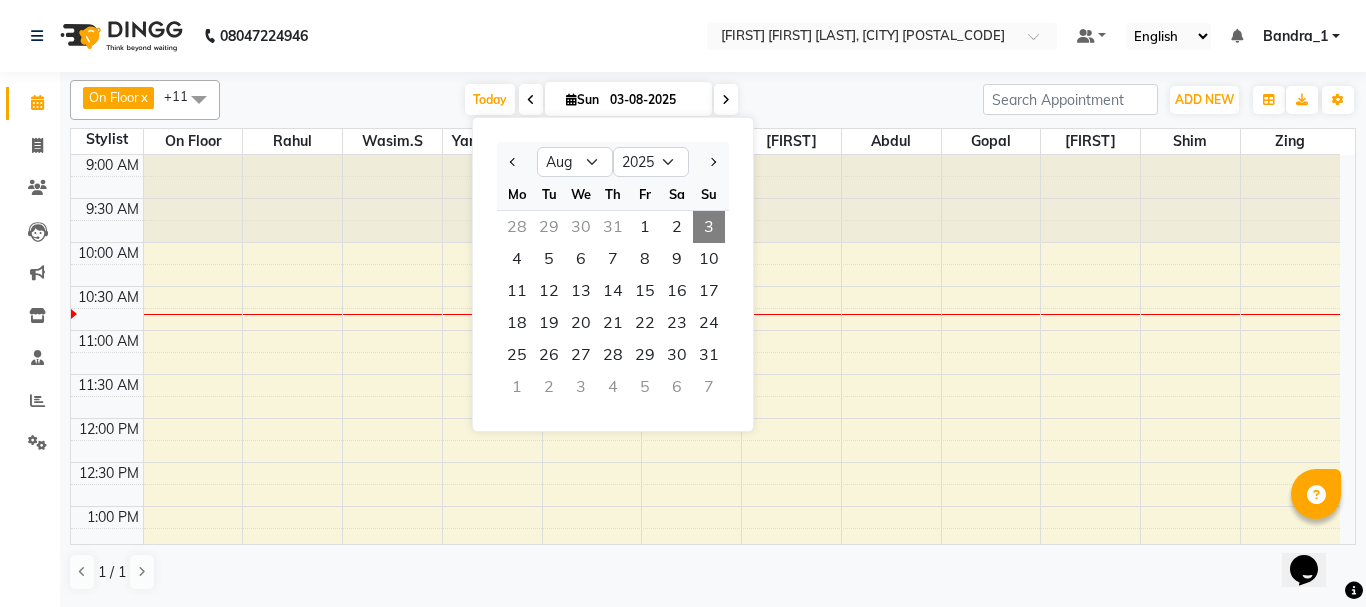 click on "[PHONE] Select Location × [FIRST] [FIRST] [LAST], [CITY] Default Panel My Panel English ENGLISH Español العربية मराठी हिंदी ગુજરાતી தமிழ் 中文 Notifications nothing to show [CITY]_1 Manage Profile Change Password Sign out  Version:[VERSION_NUMBER]" 